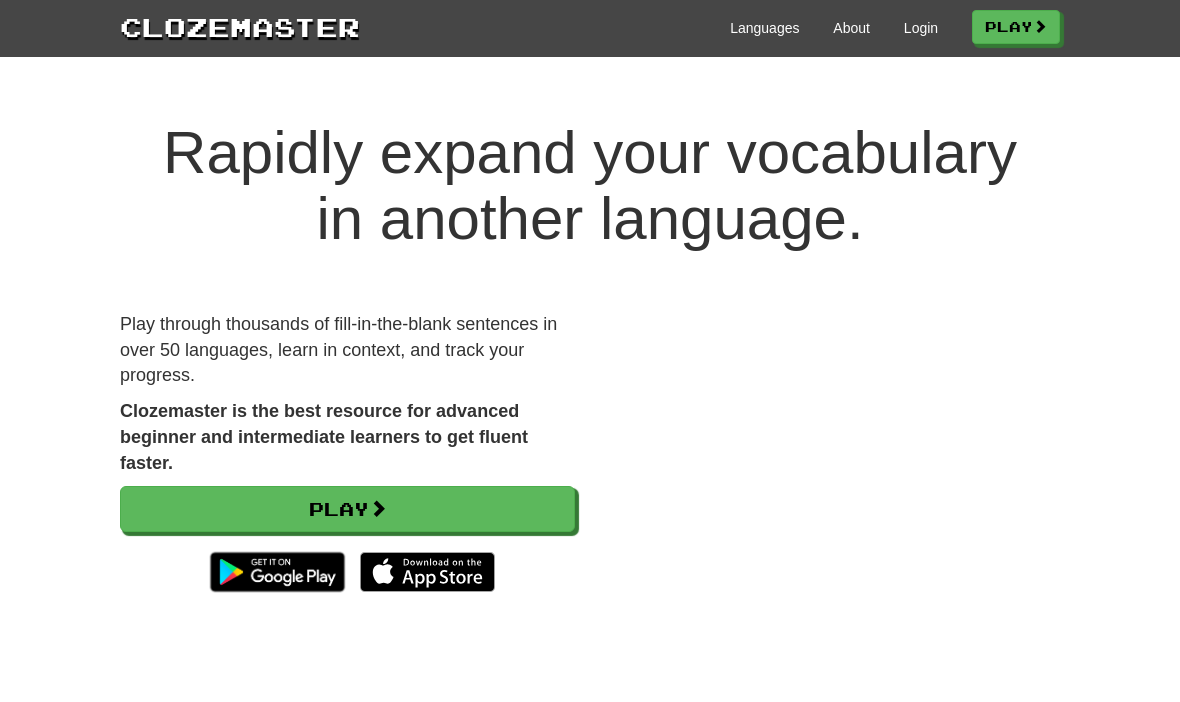scroll, scrollTop: 0, scrollLeft: 0, axis: both 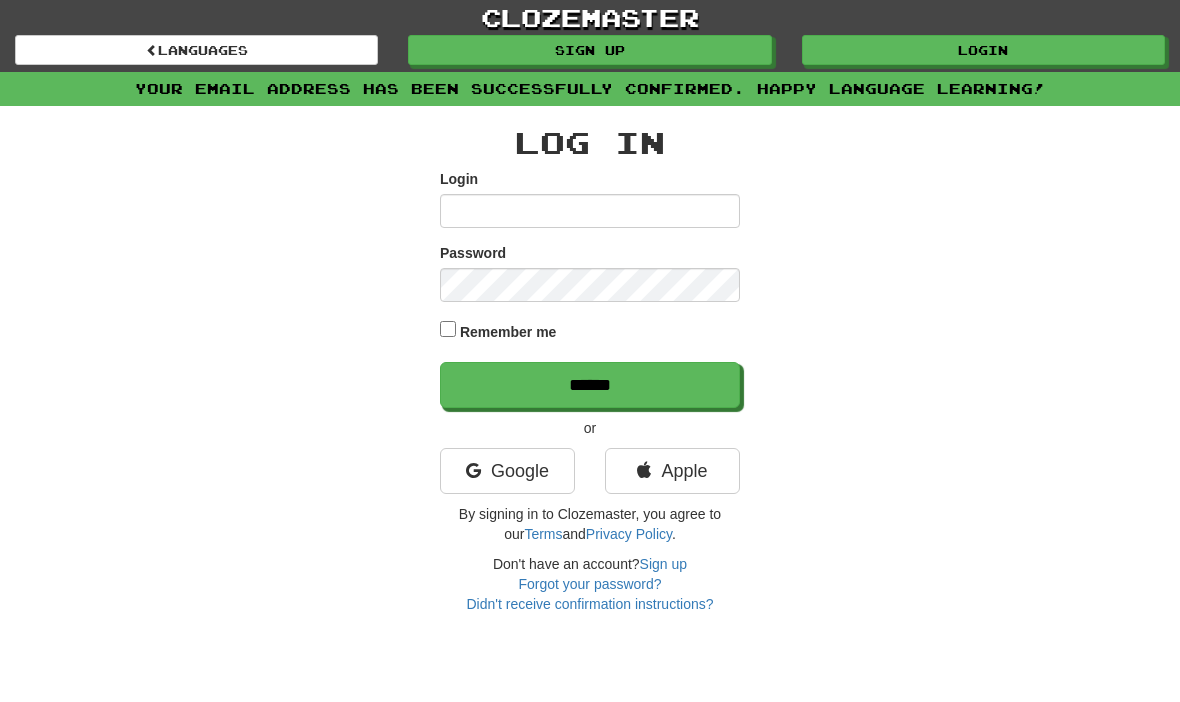 type on "*" 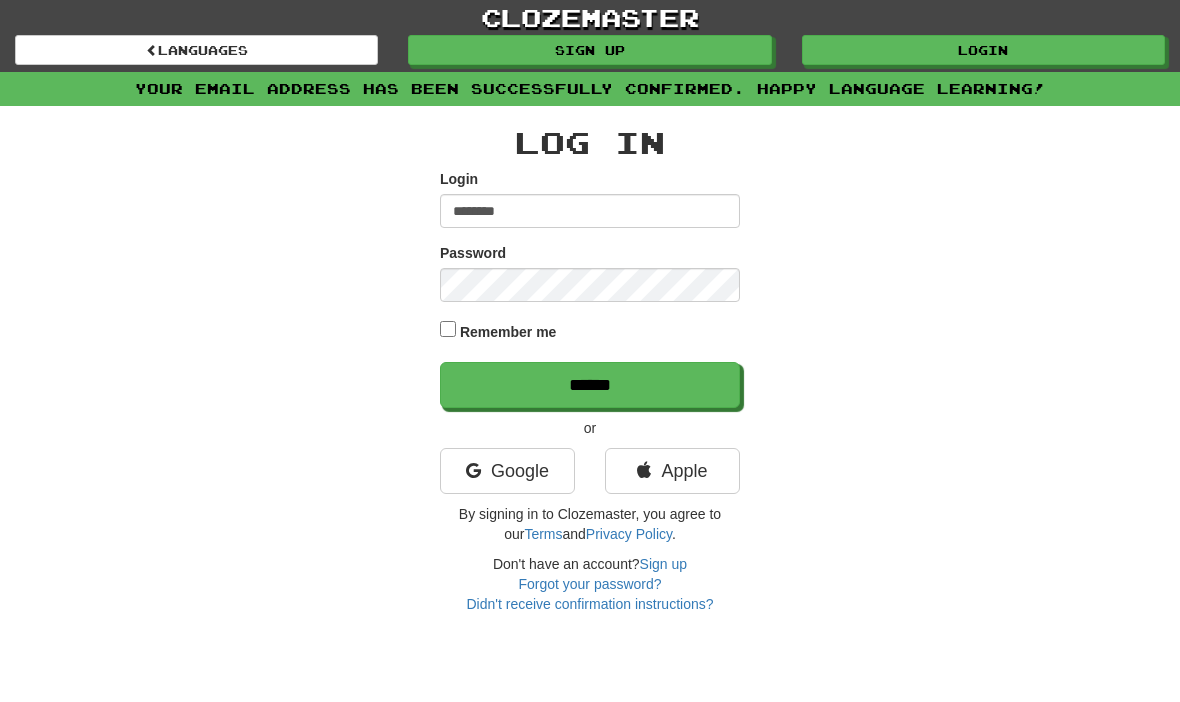type on "********" 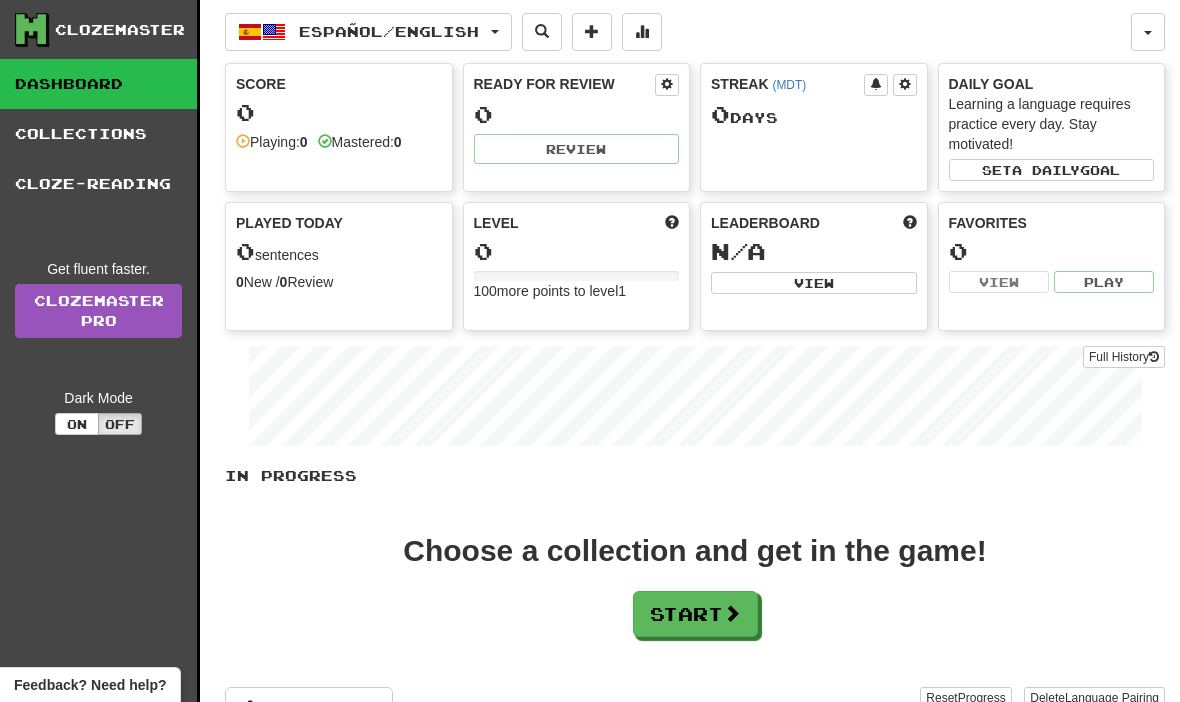 scroll, scrollTop: 0, scrollLeft: 0, axis: both 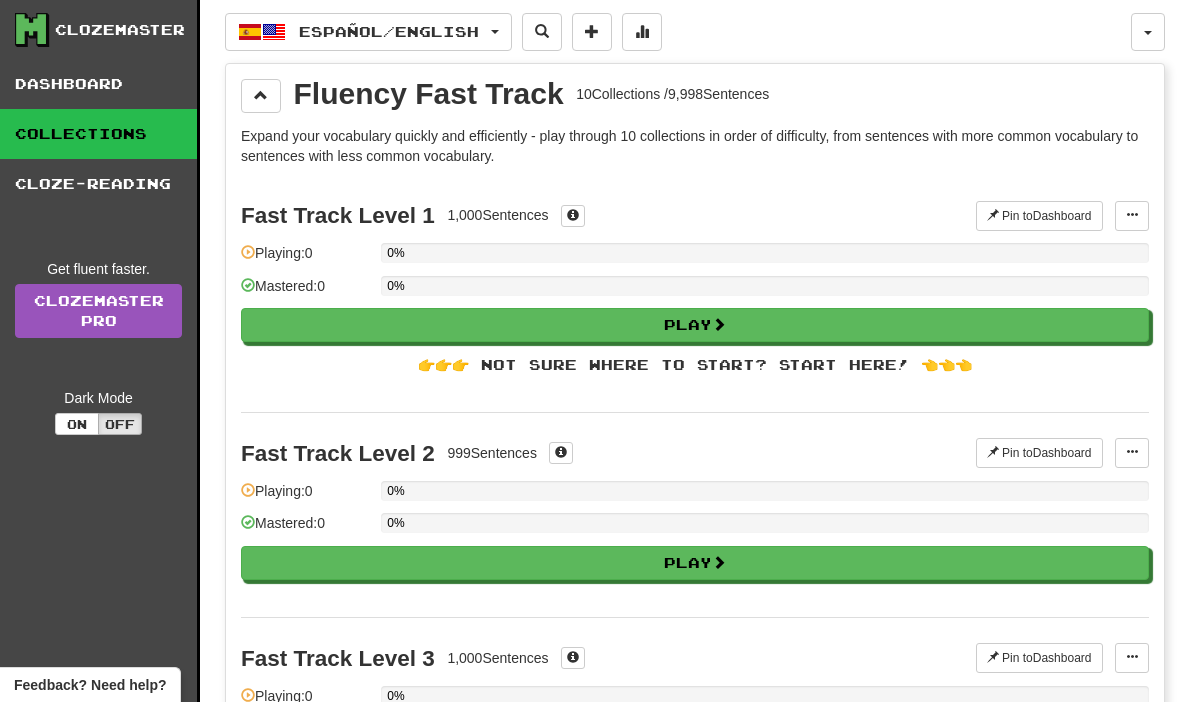click on "Play" at bounding box center [695, 325] 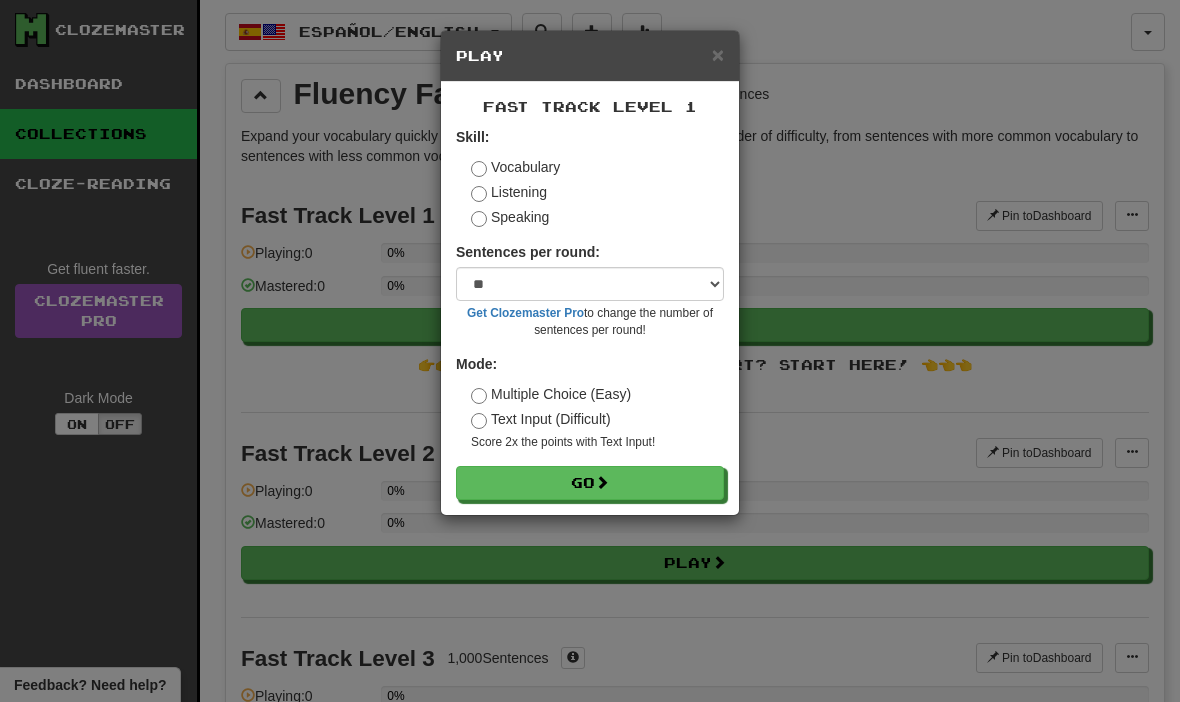 click on "Go" at bounding box center [590, 483] 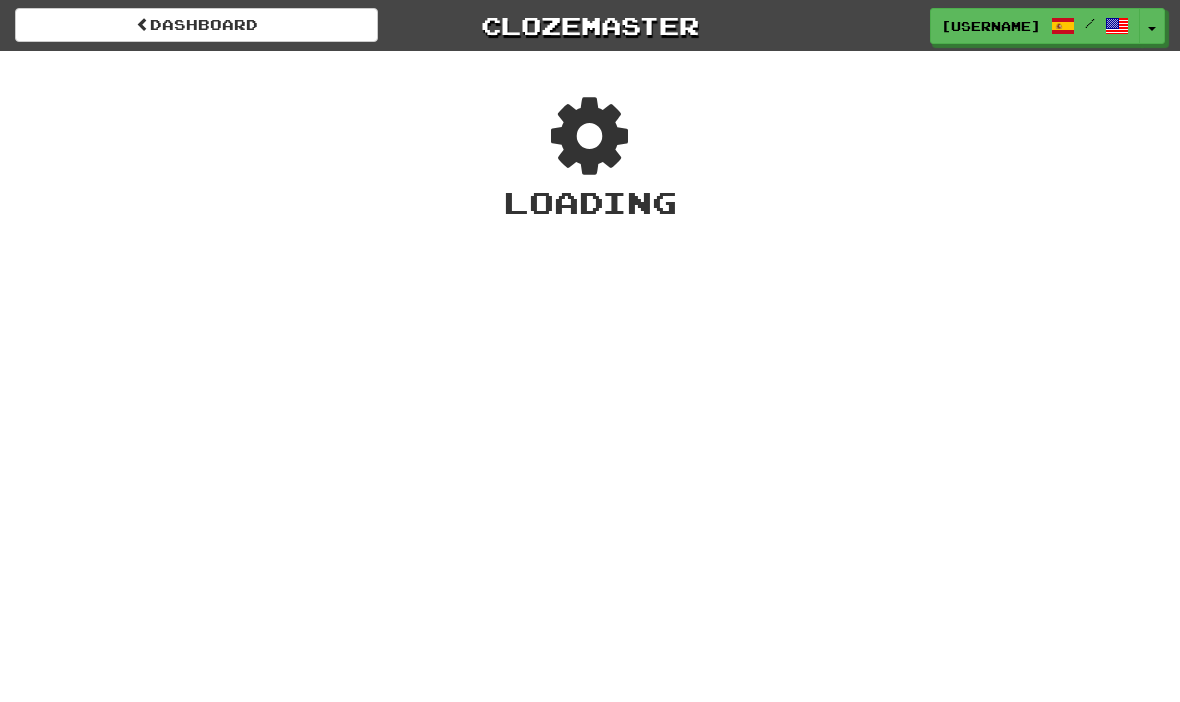 scroll, scrollTop: 0, scrollLeft: 0, axis: both 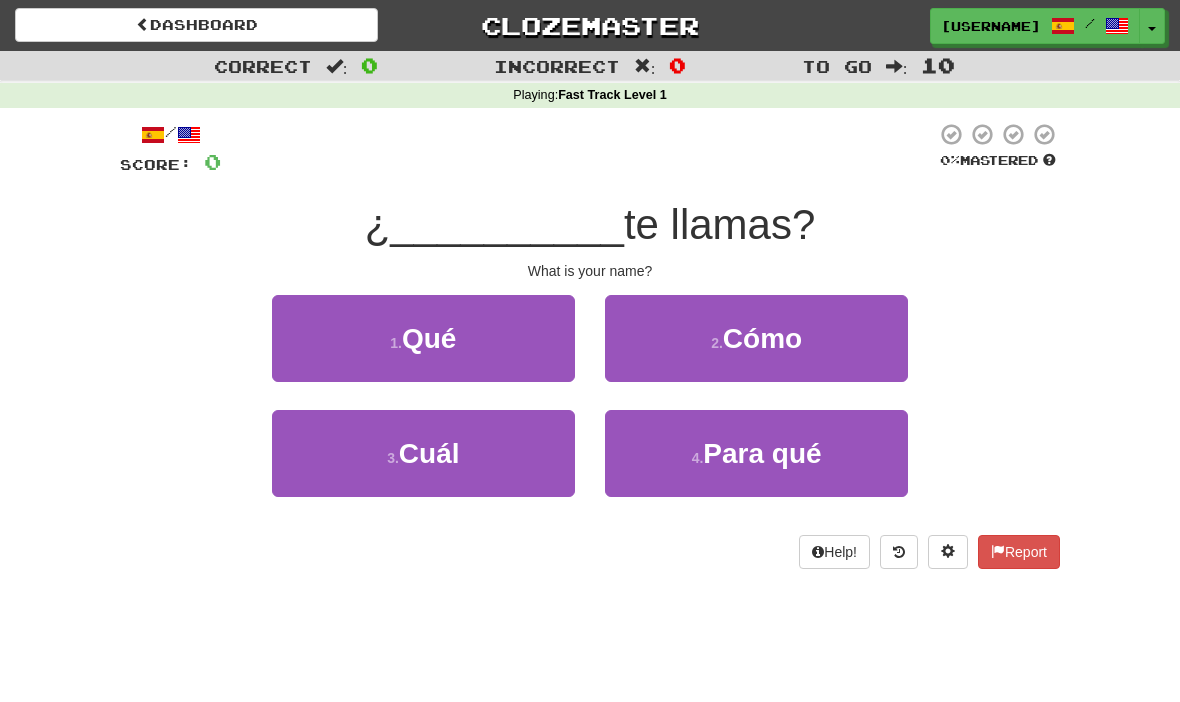 click on "Cómo" at bounding box center [762, 338] 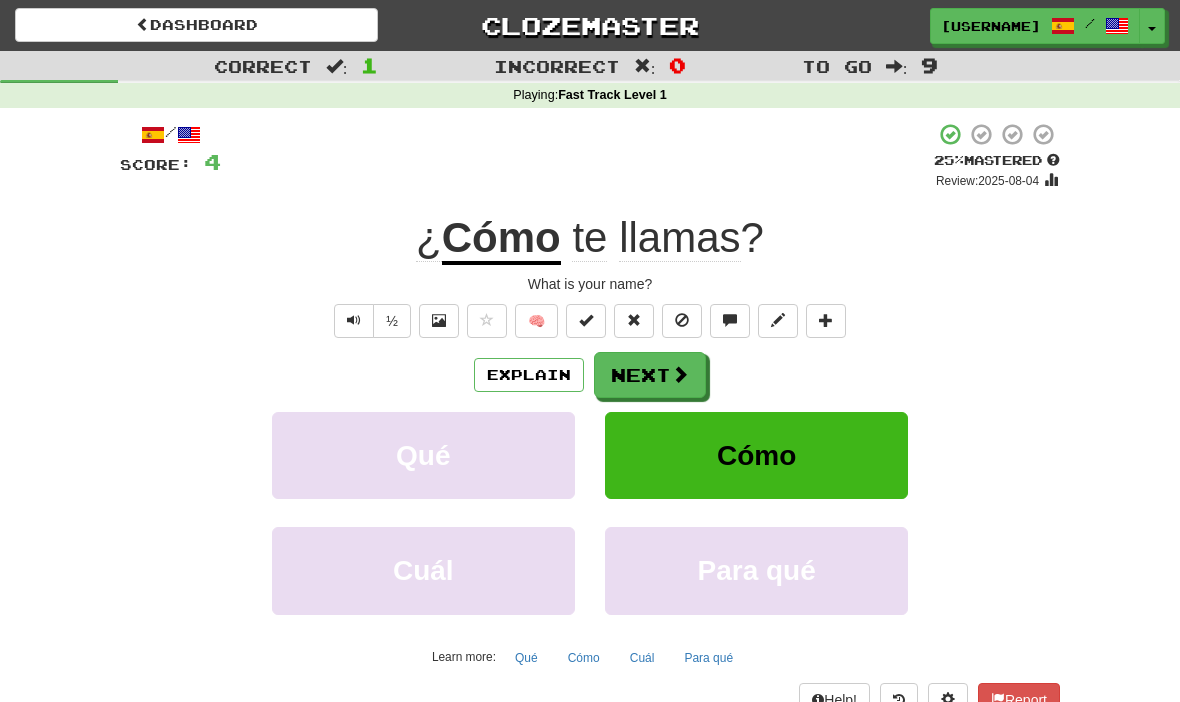 click on "Next" at bounding box center (650, 375) 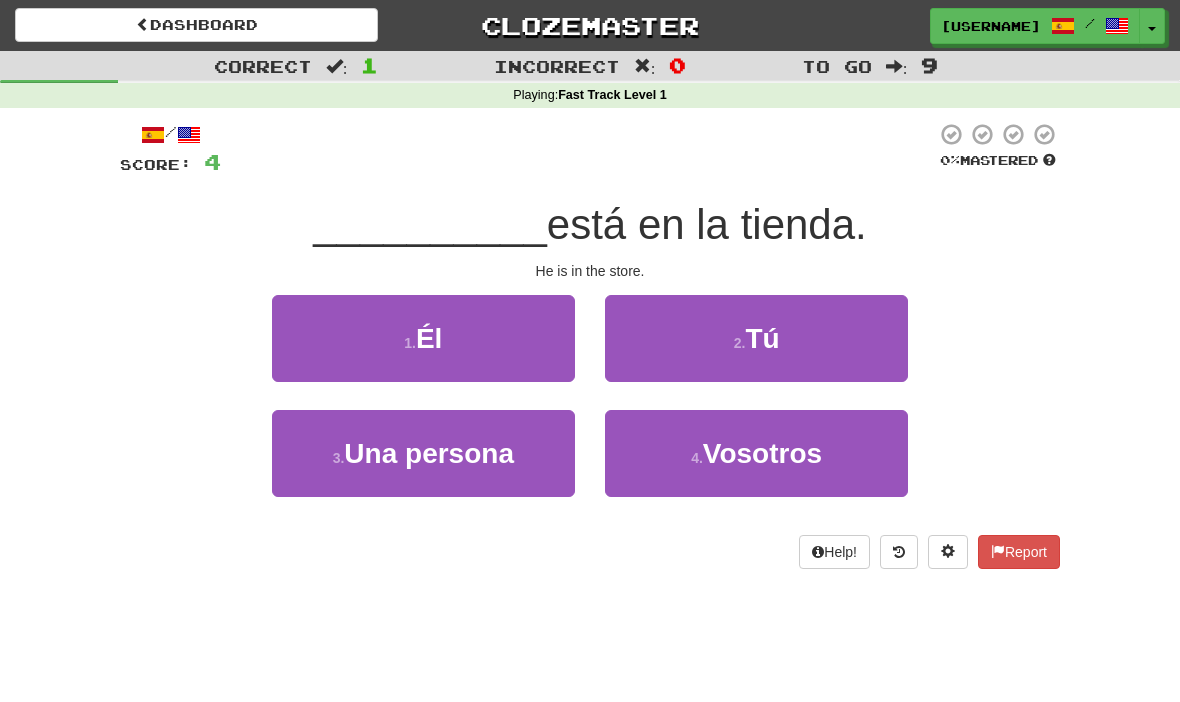 click on "Una persona" at bounding box center [429, 453] 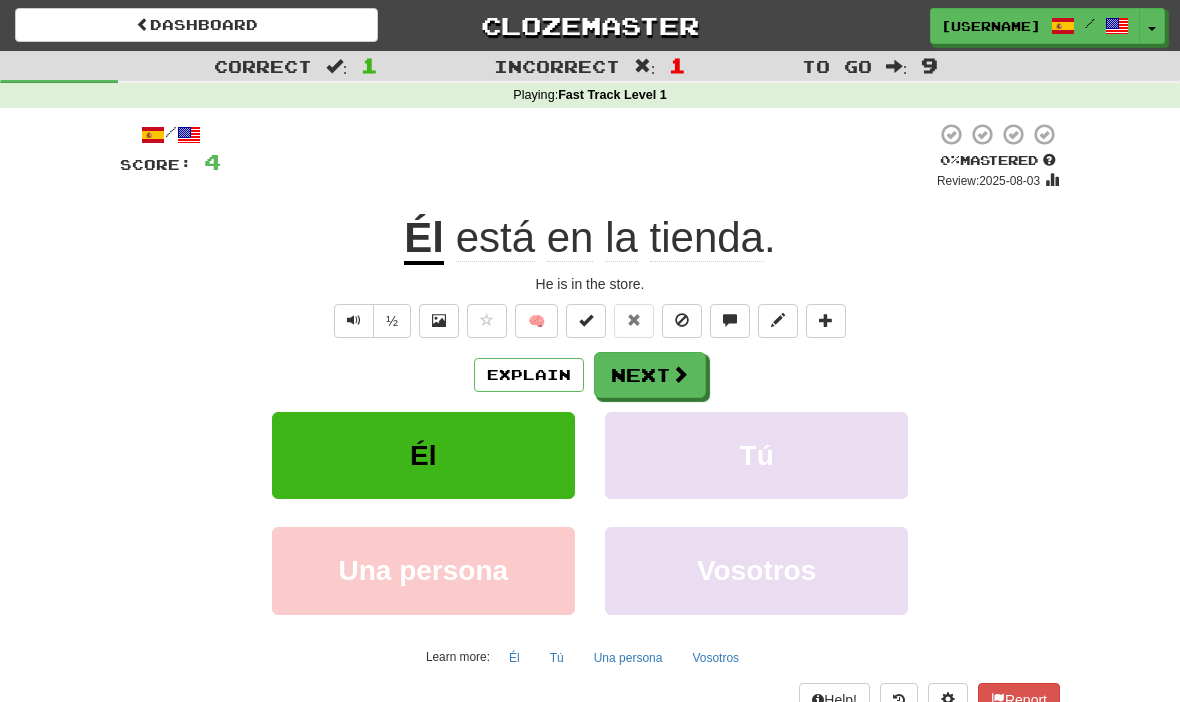 click on "Next" at bounding box center [650, 375] 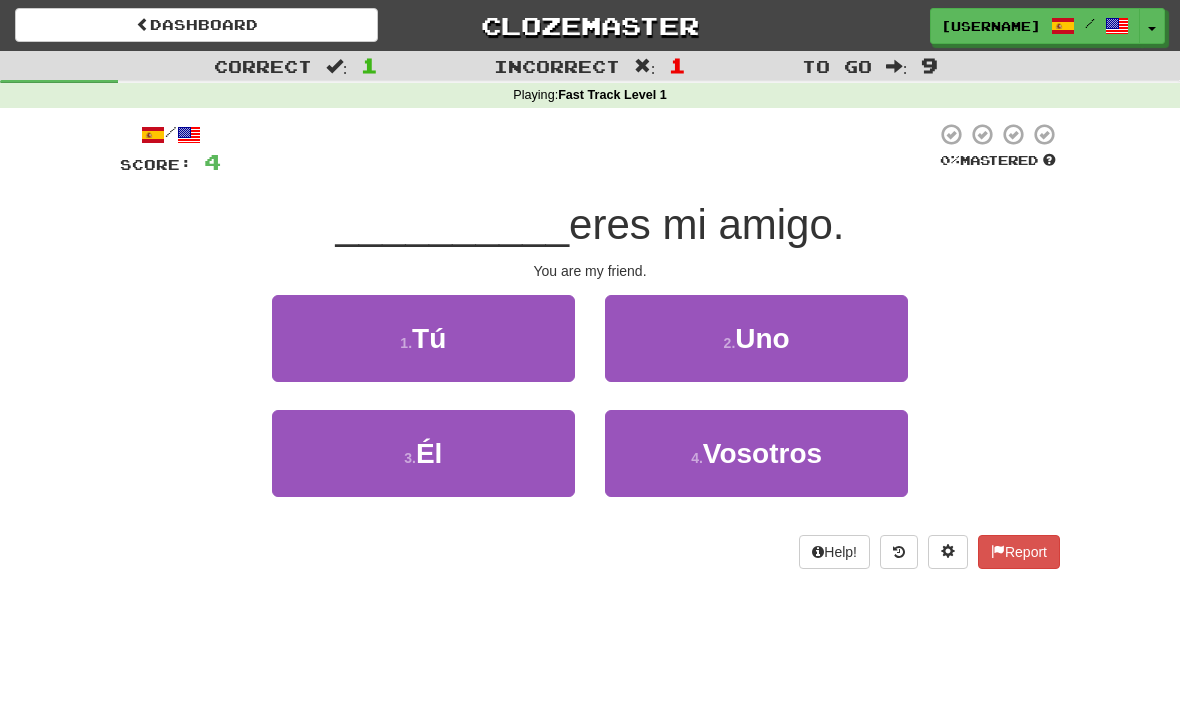 click on "1 .  Tú" at bounding box center [423, 338] 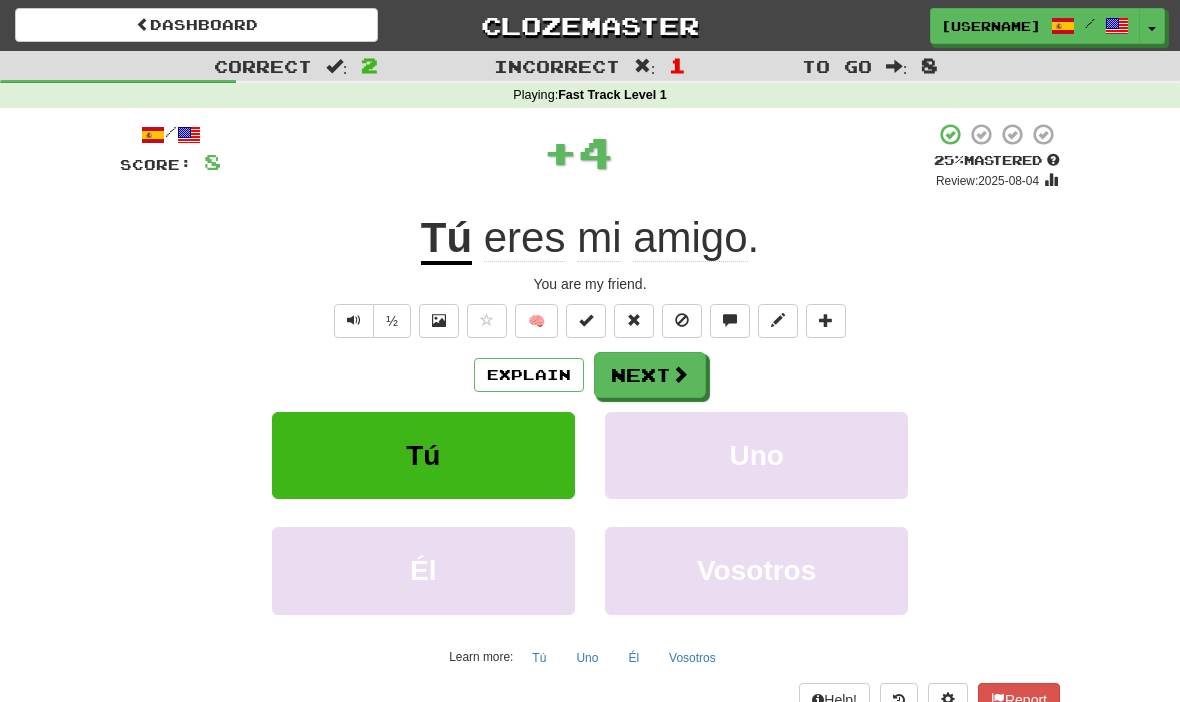 click on "Next" at bounding box center [650, 375] 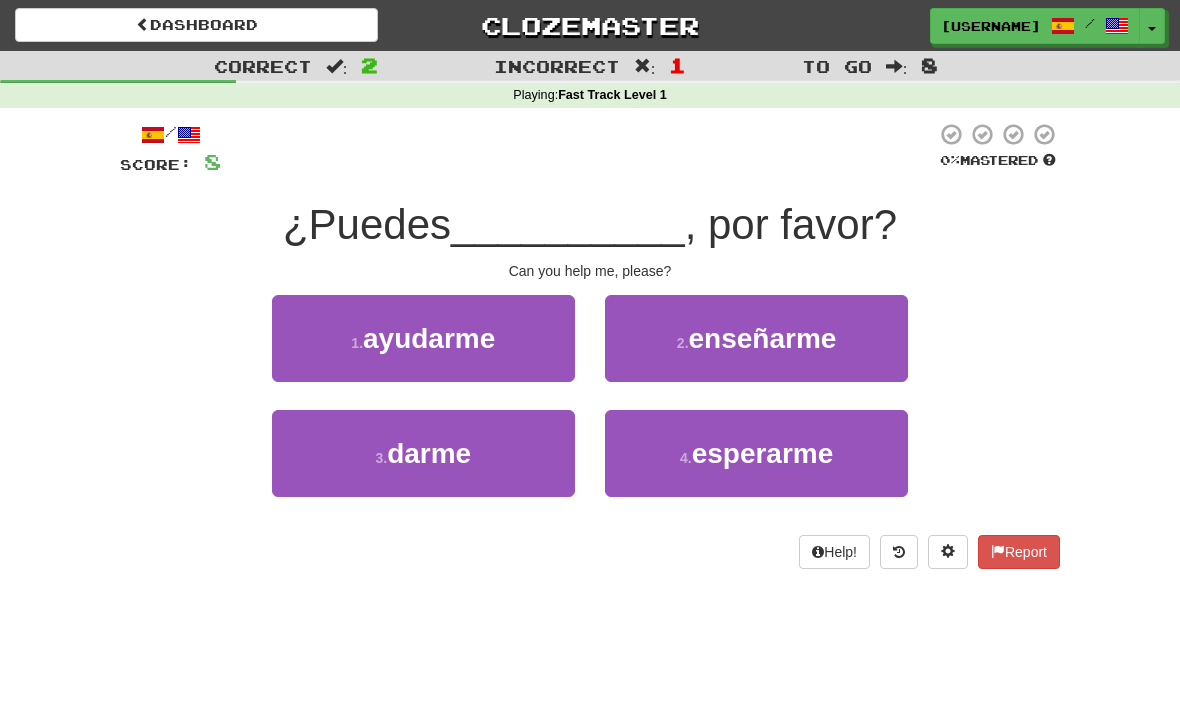 click on "ayudarme" at bounding box center [429, 338] 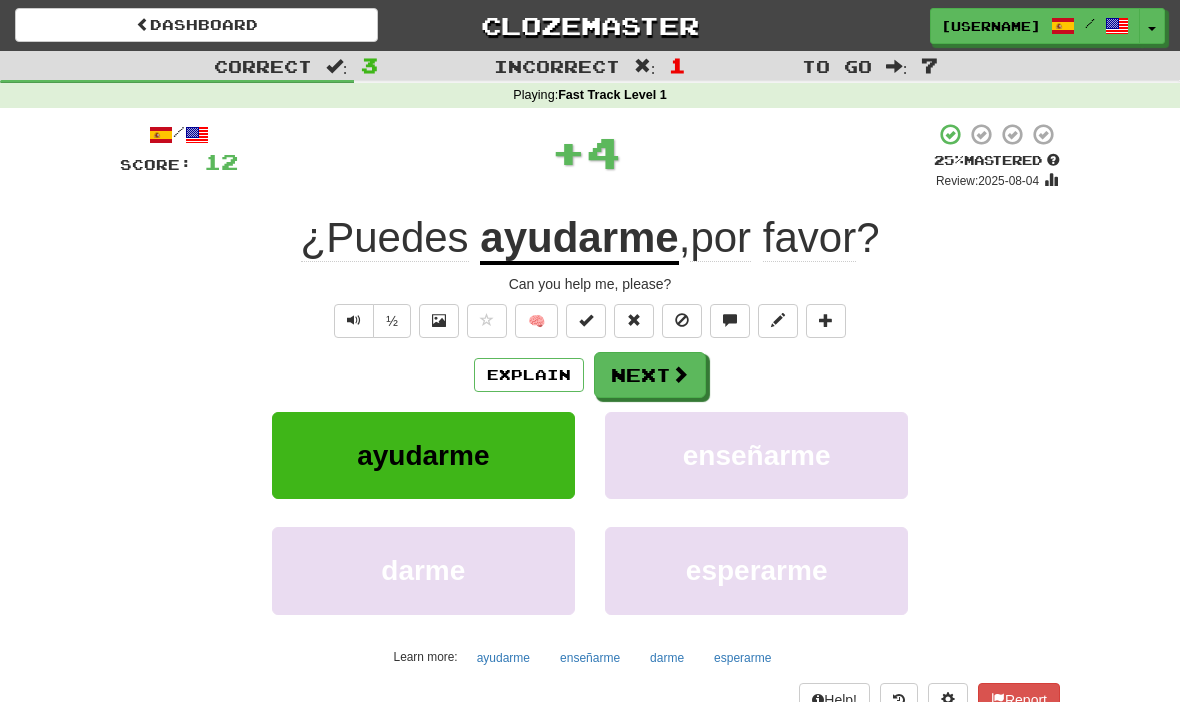 click on "Next" at bounding box center (650, 375) 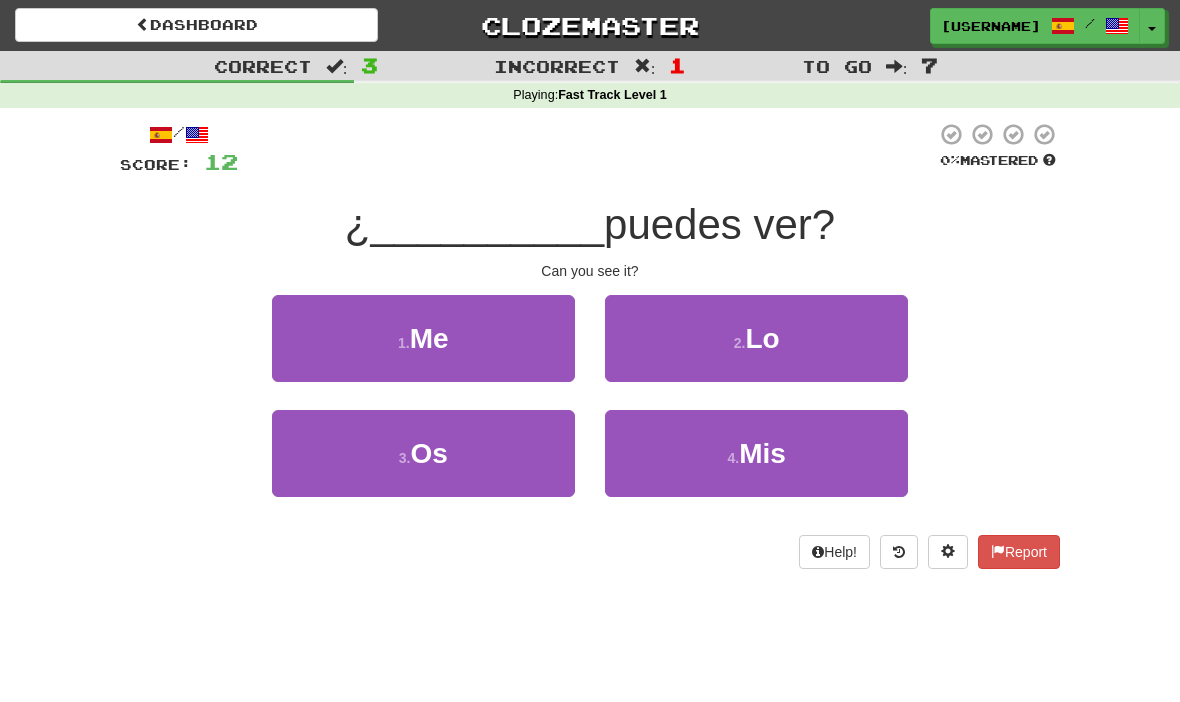 click on "2 .  Lo" at bounding box center [756, 338] 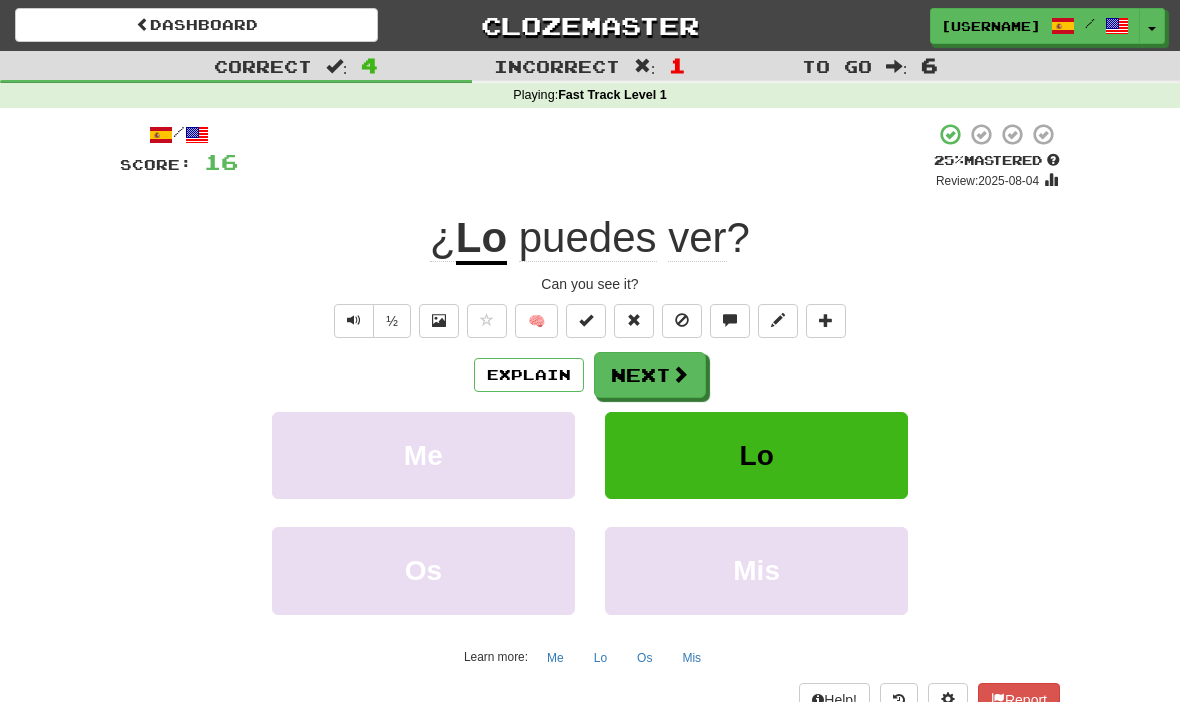 click on "Next" at bounding box center [650, 375] 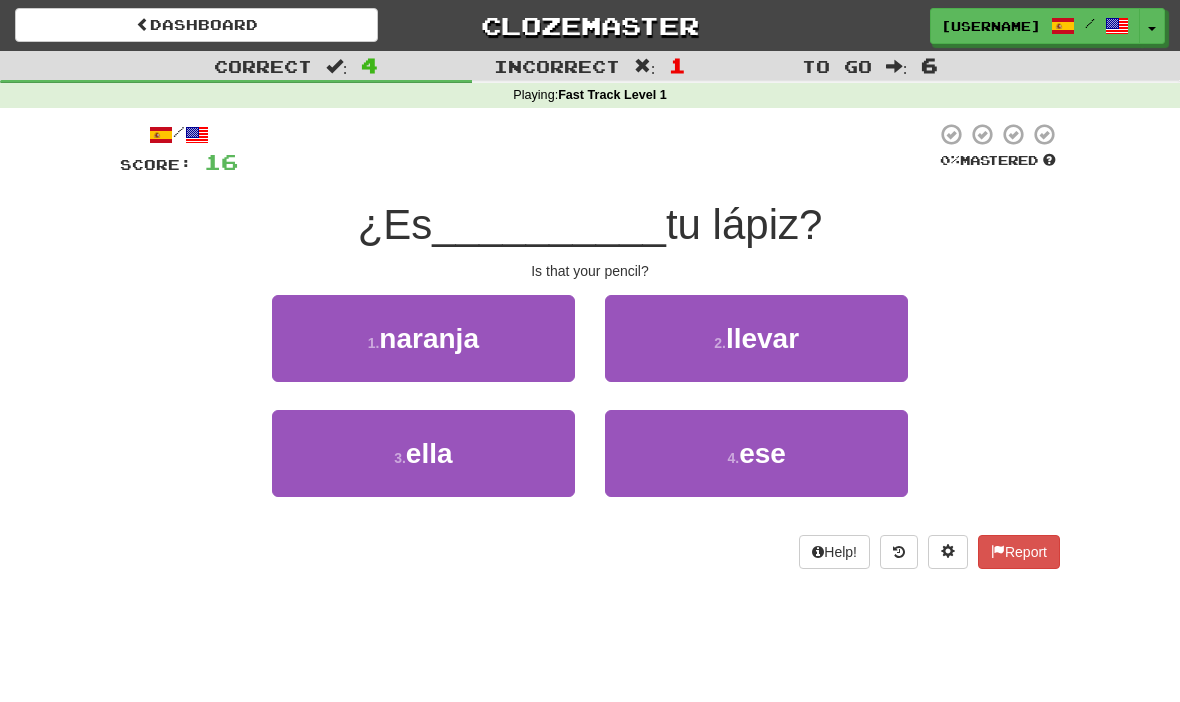 click on "ese" at bounding box center [762, 453] 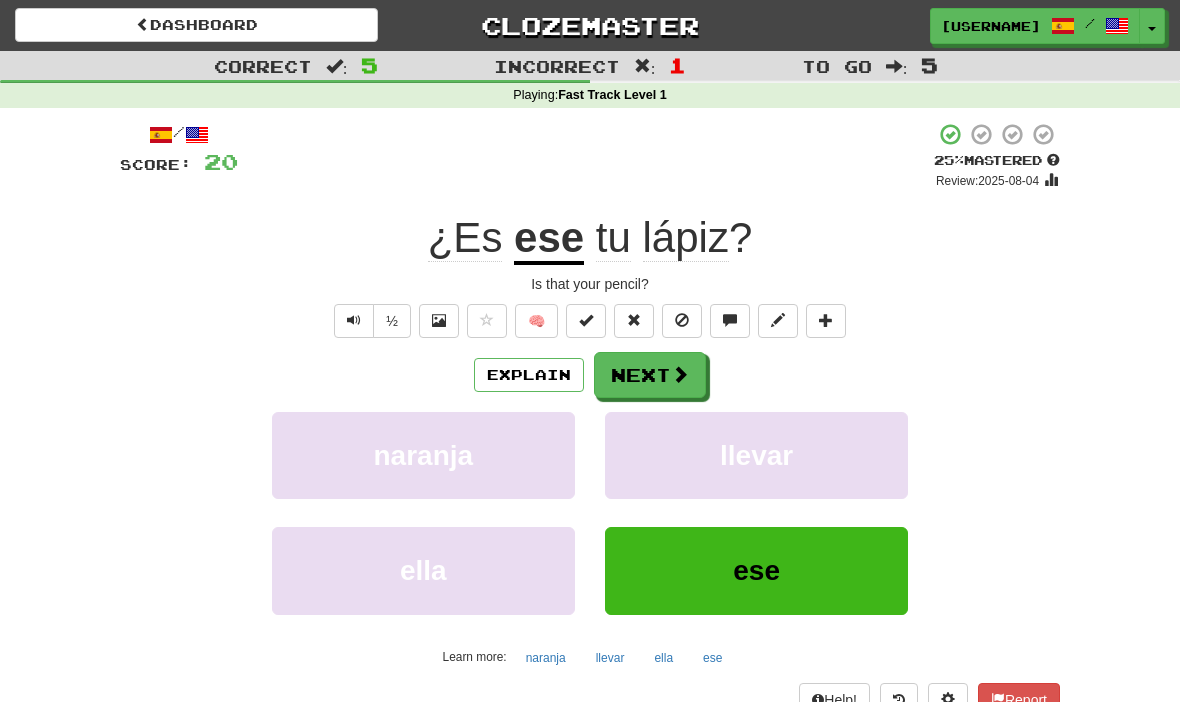 click on "Next" at bounding box center (650, 375) 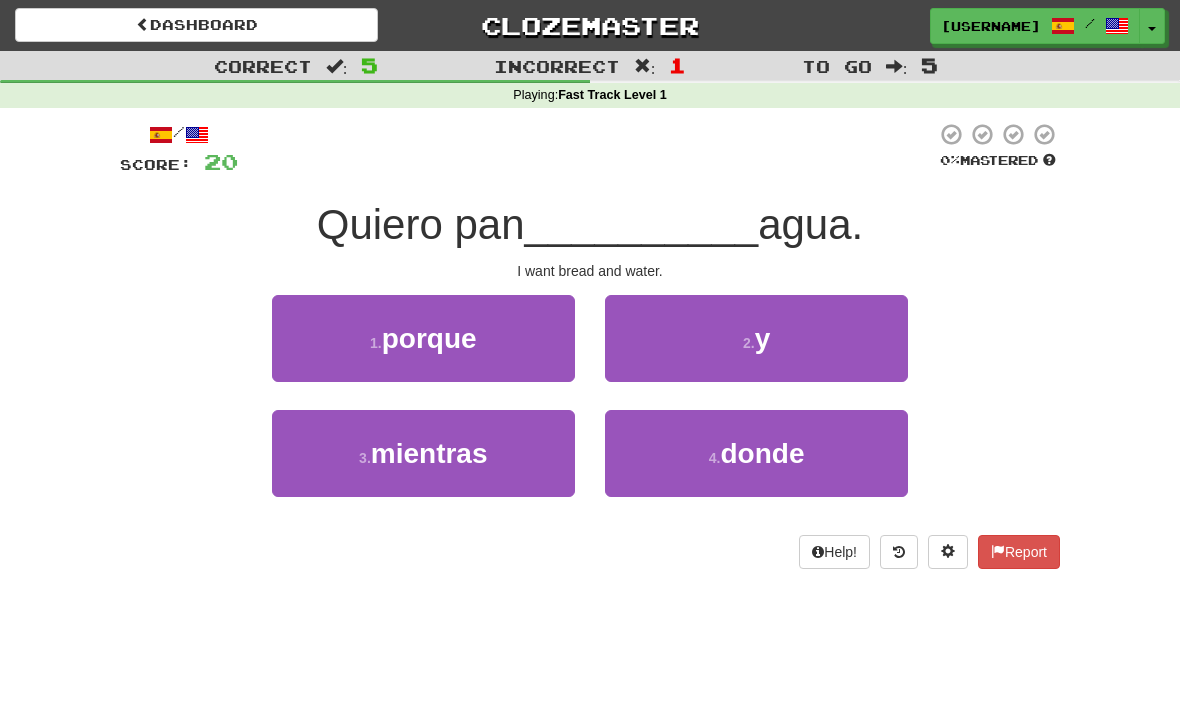 click on "2 ." at bounding box center (749, 343) 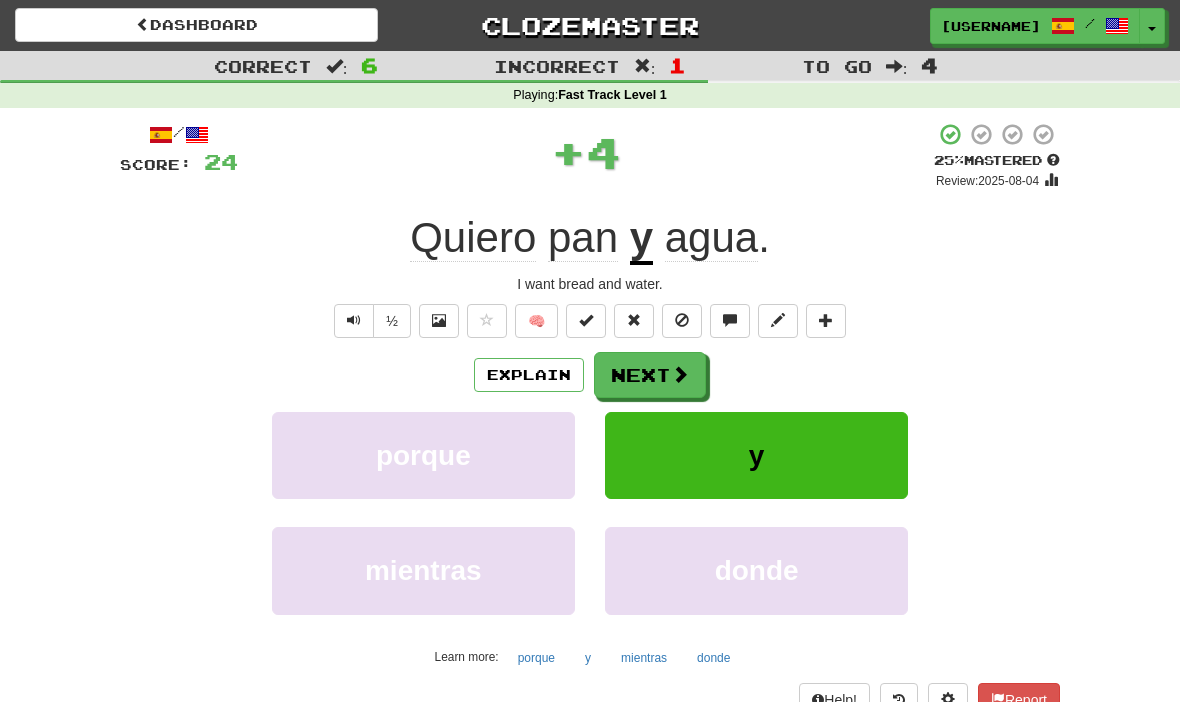 click on "Next" at bounding box center [650, 375] 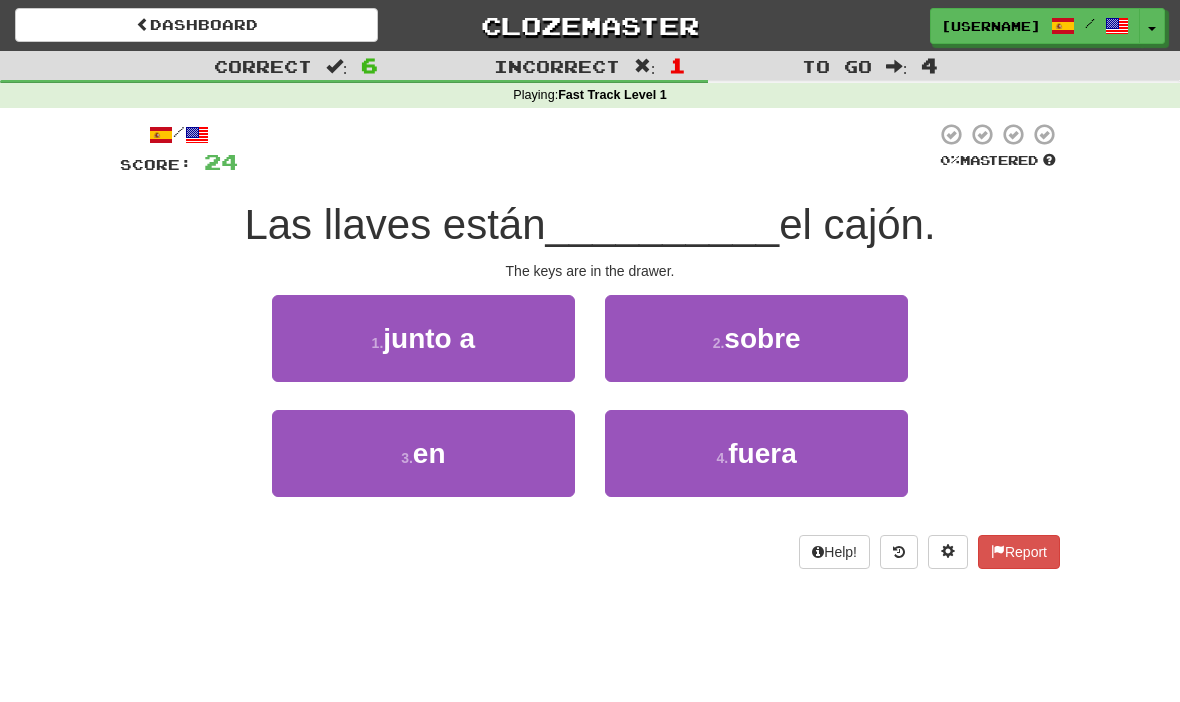 click on "en" at bounding box center (429, 453) 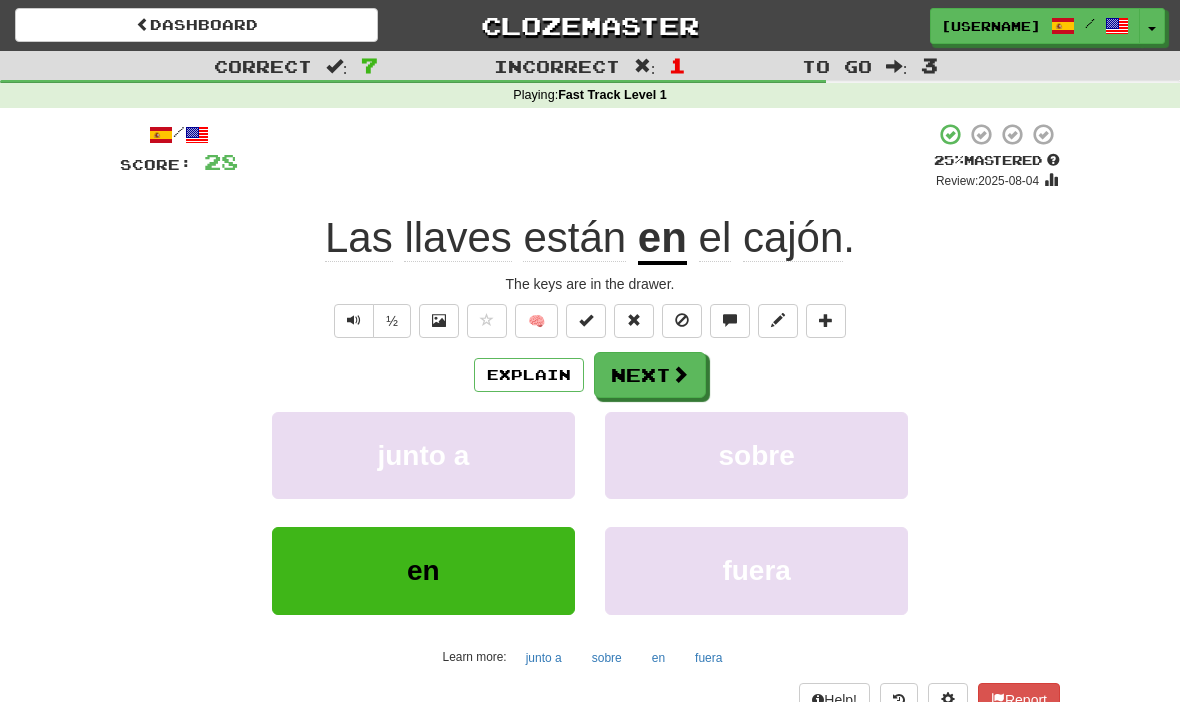click on "Next" at bounding box center [650, 375] 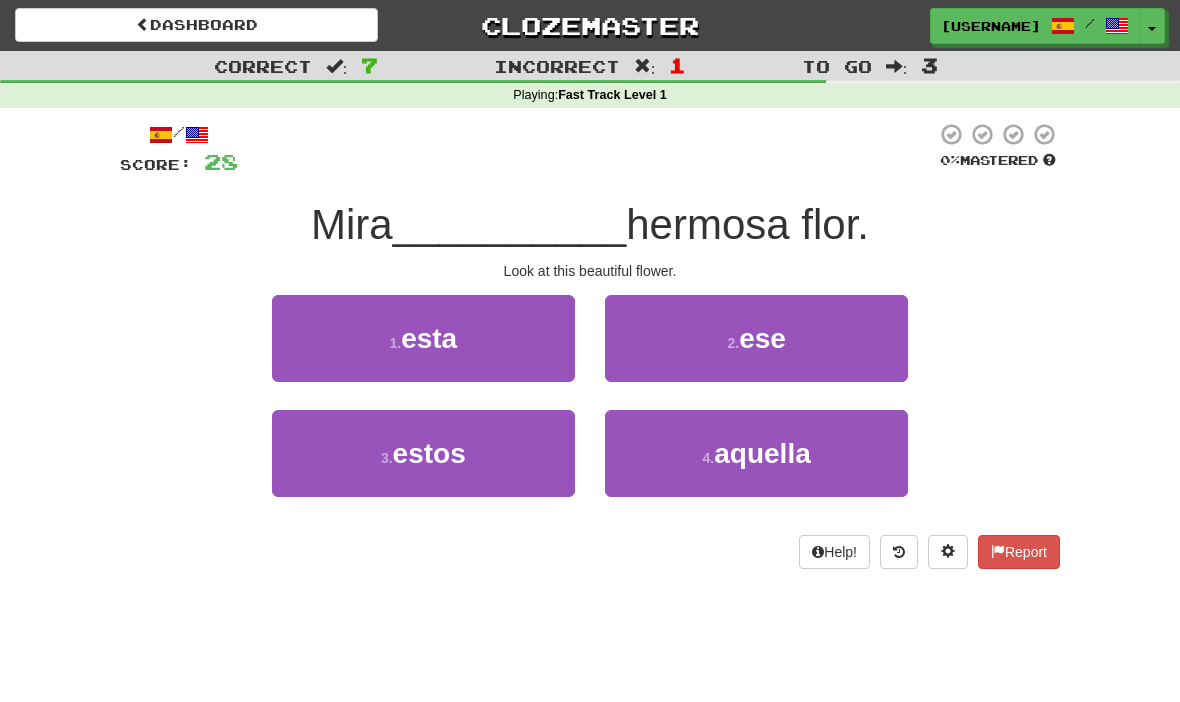 click on "1 .  esta" at bounding box center (423, 338) 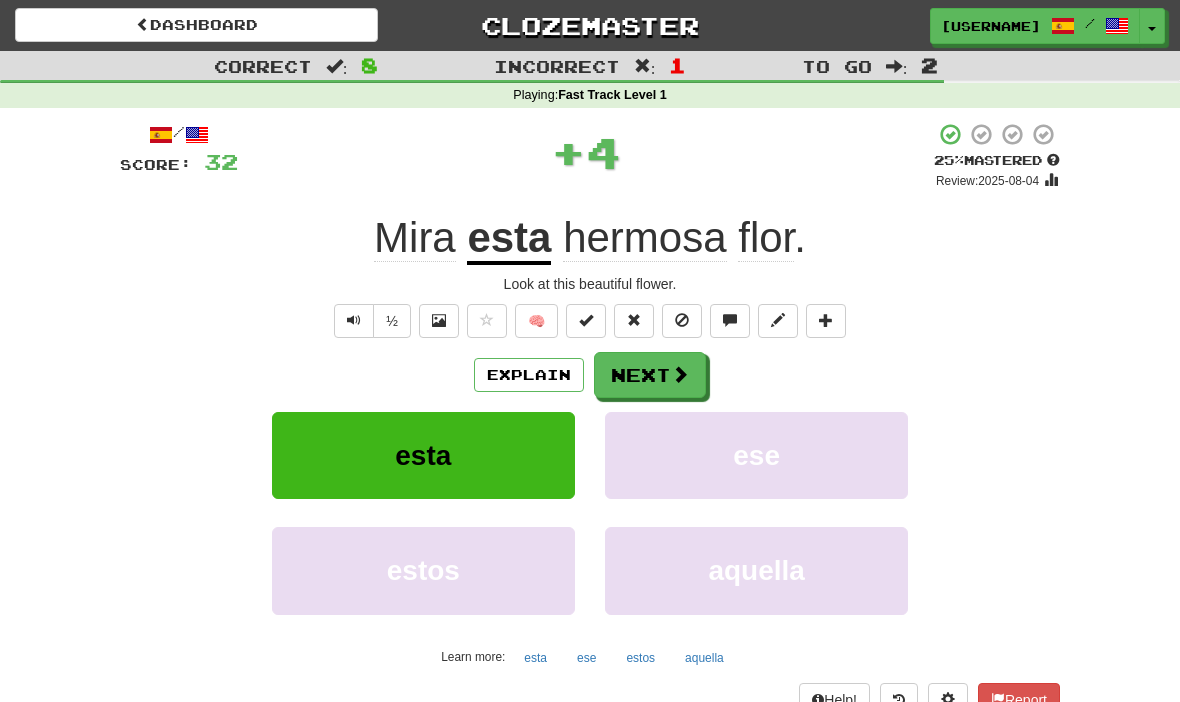 click on "Next" at bounding box center (650, 375) 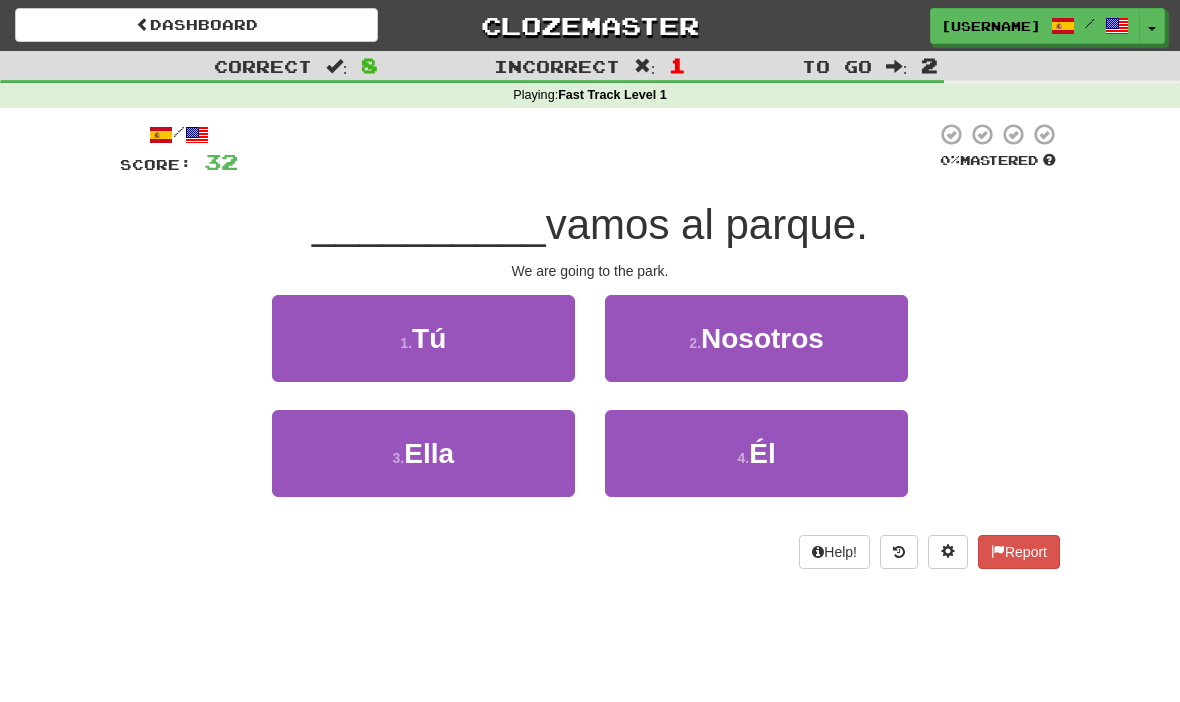 click on "Nosotros" at bounding box center (762, 338) 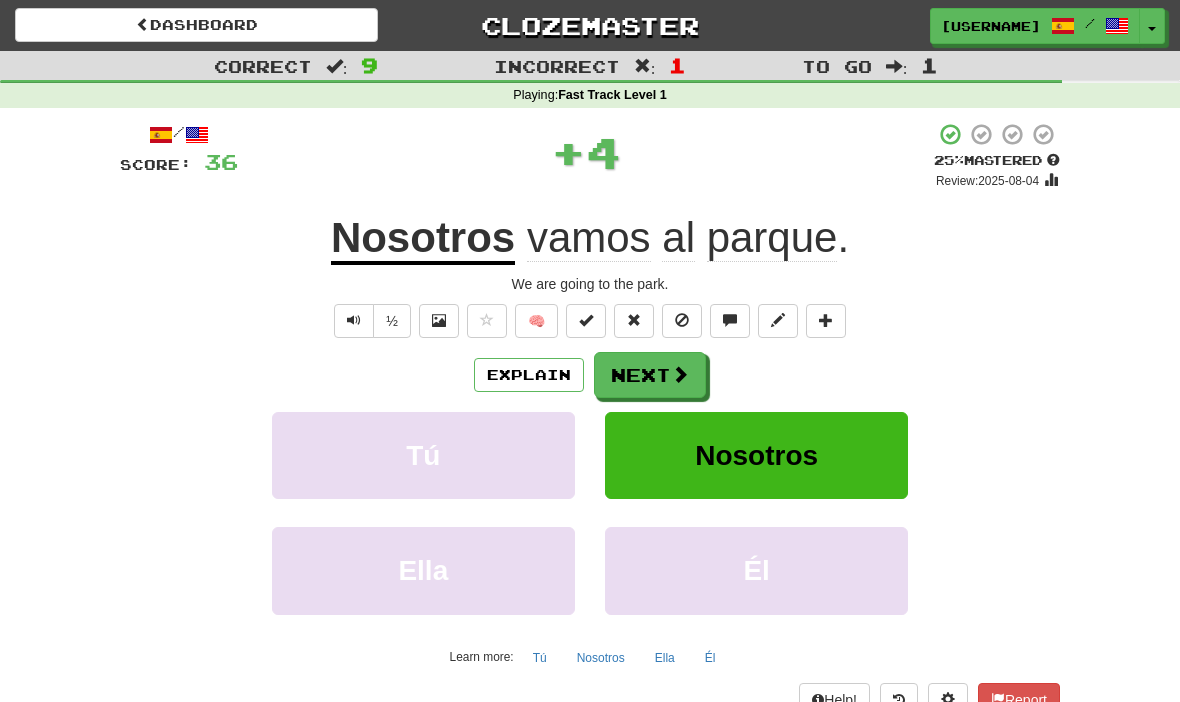 click on "Next" at bounding box center (650, 375) 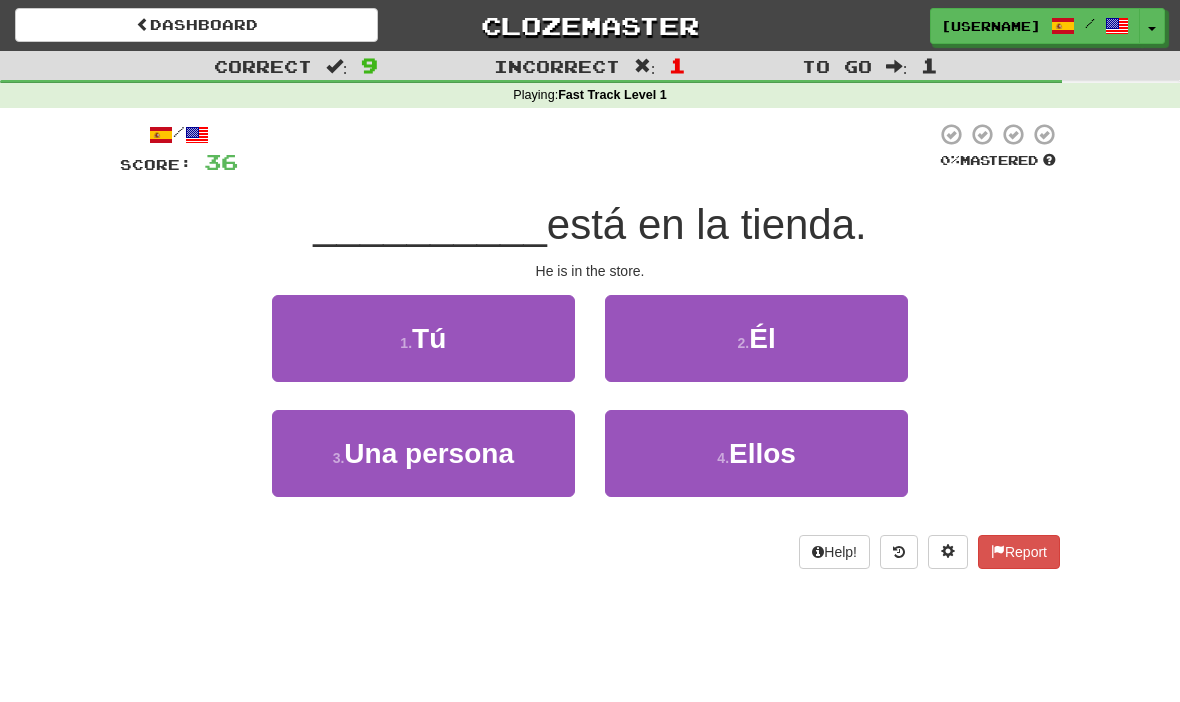 click on "2 .  Él" at bounding box center (756, 338) 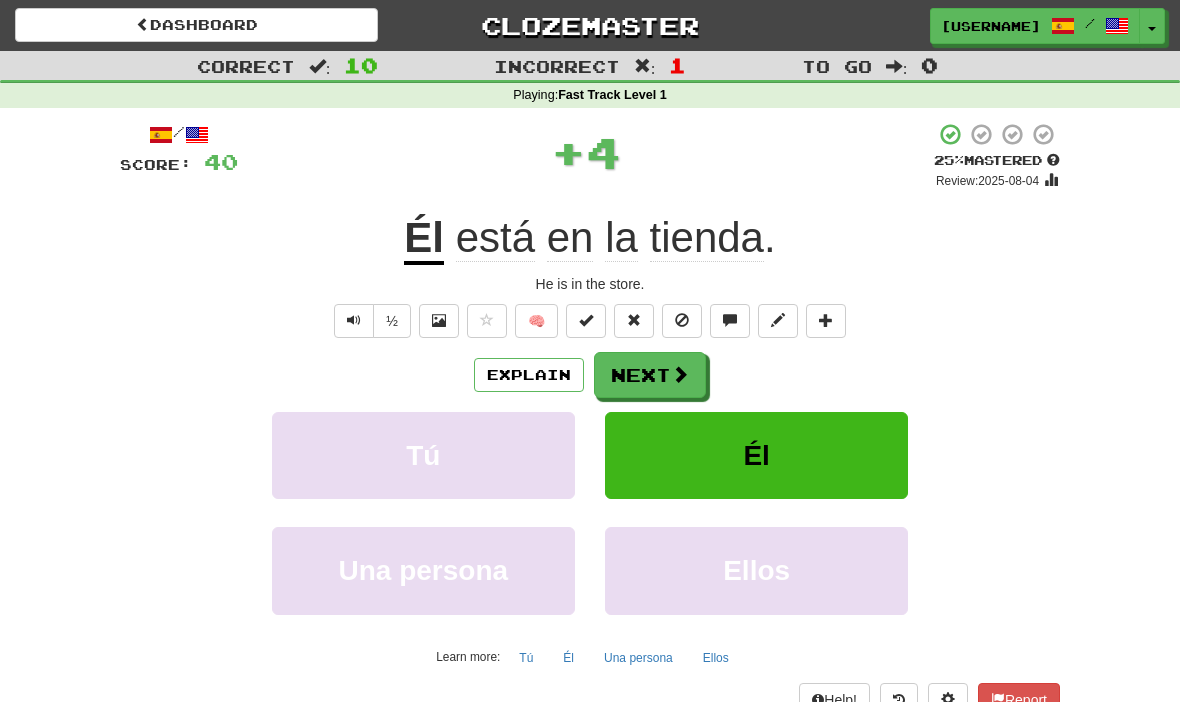 click on "Next" at bounding box center [650, 375] 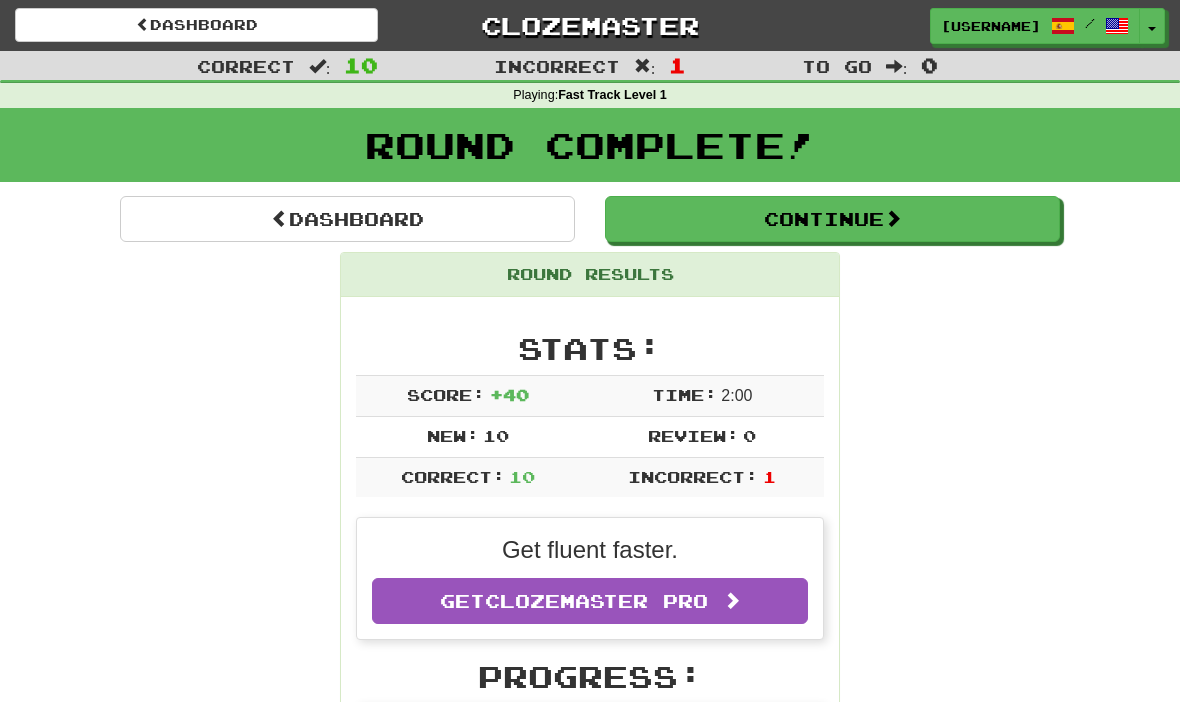 click on "Continue" at bounding box center [832, 219] 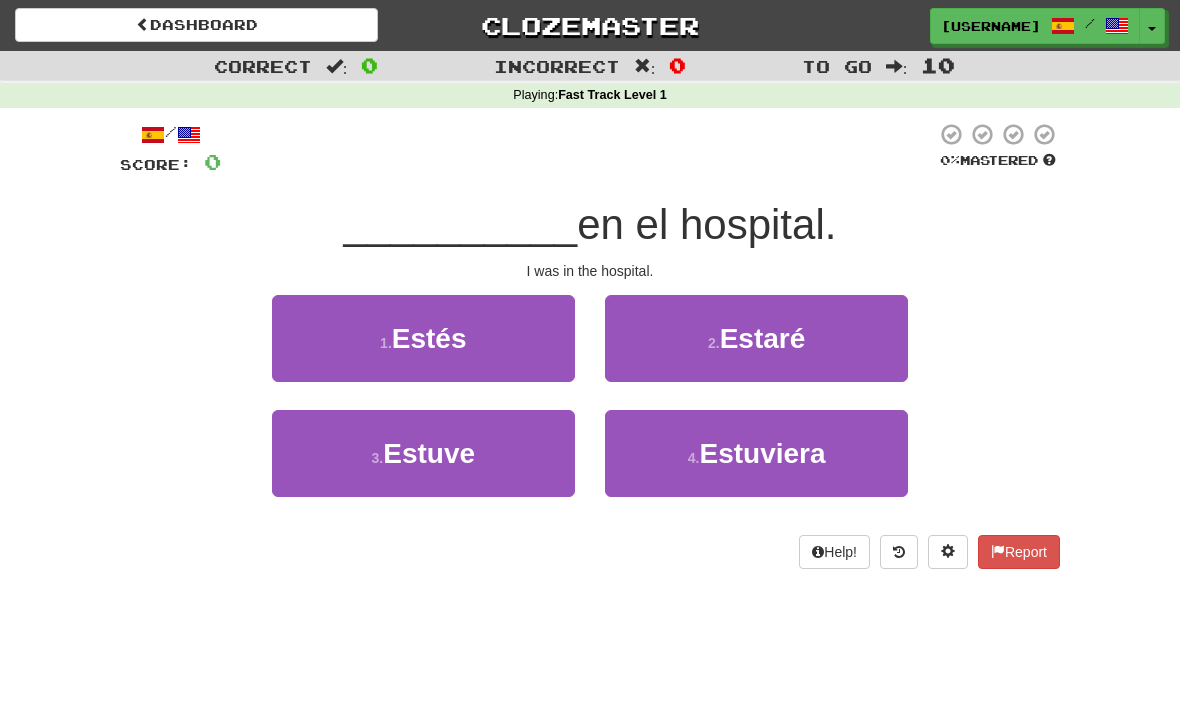 click on "Estuve" at bounding box center [429, 453] 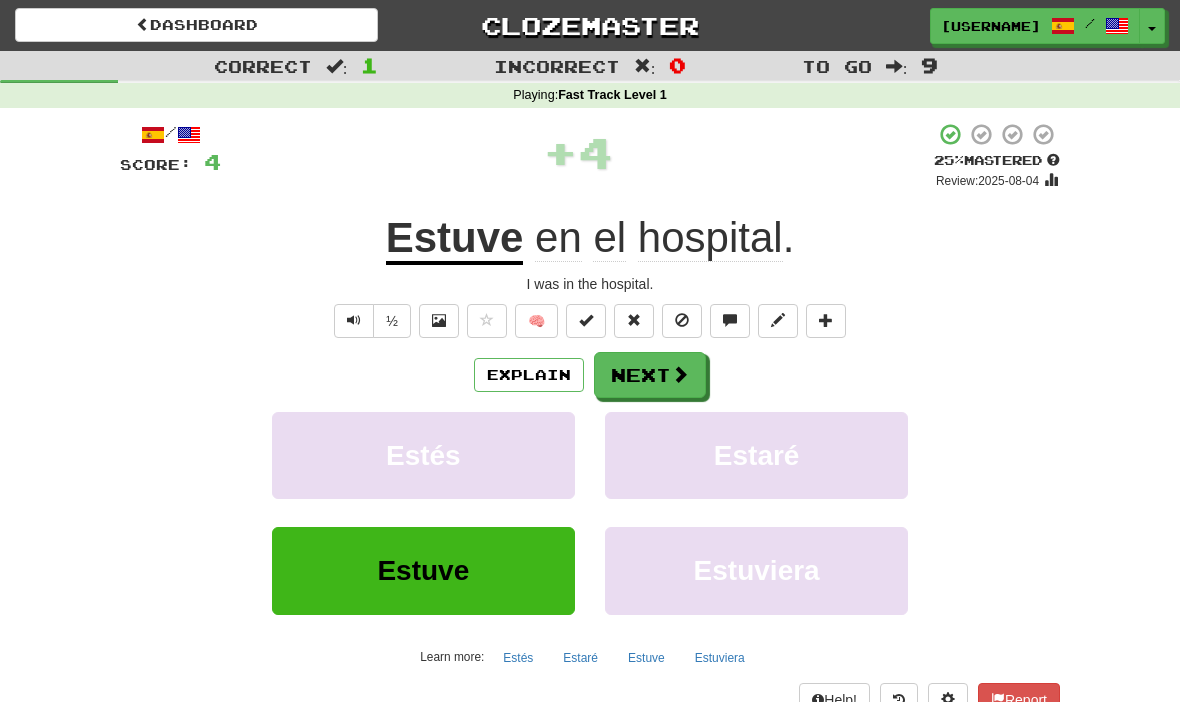 click on "Next" at bounding box center [650, 375] 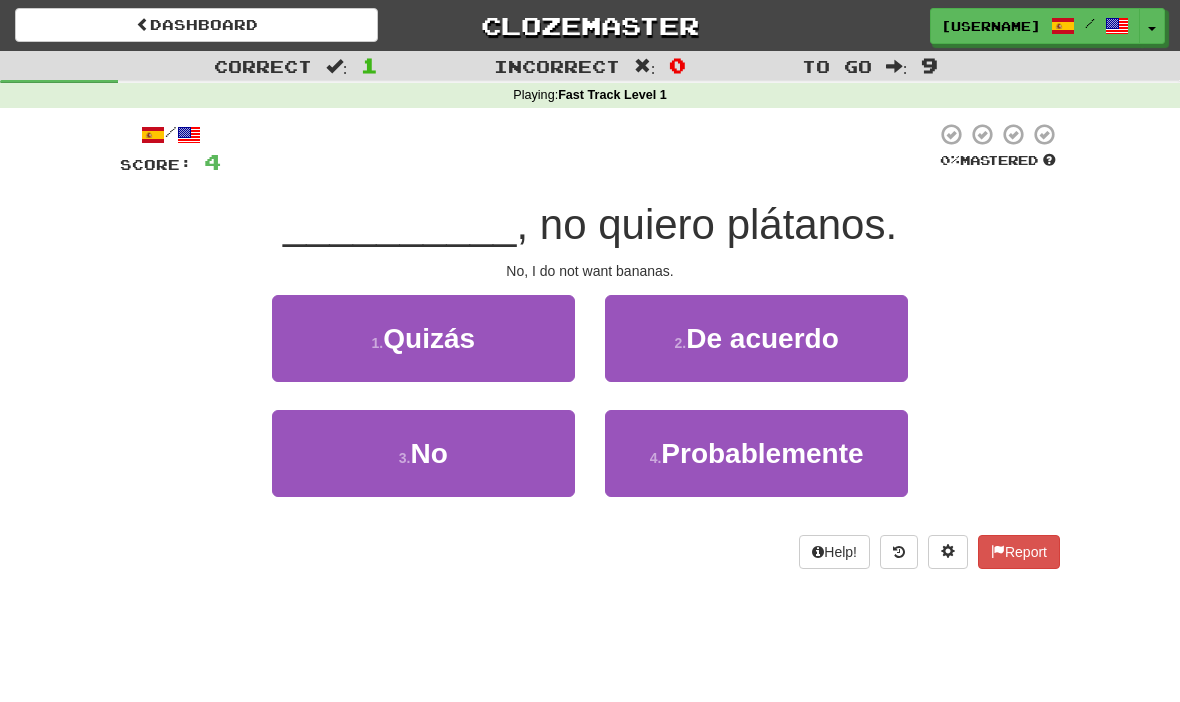 click on "3 .  No" at bounding box center [423, 453] 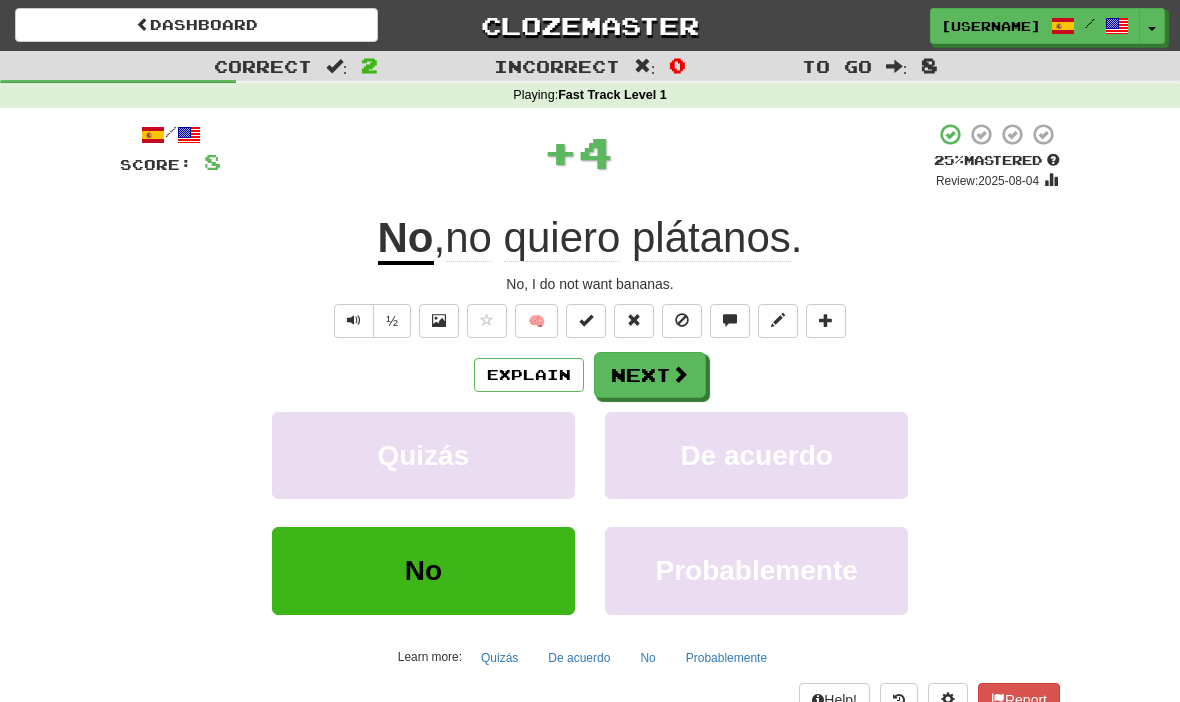 click on "Next" at bounding box center [650, 375] 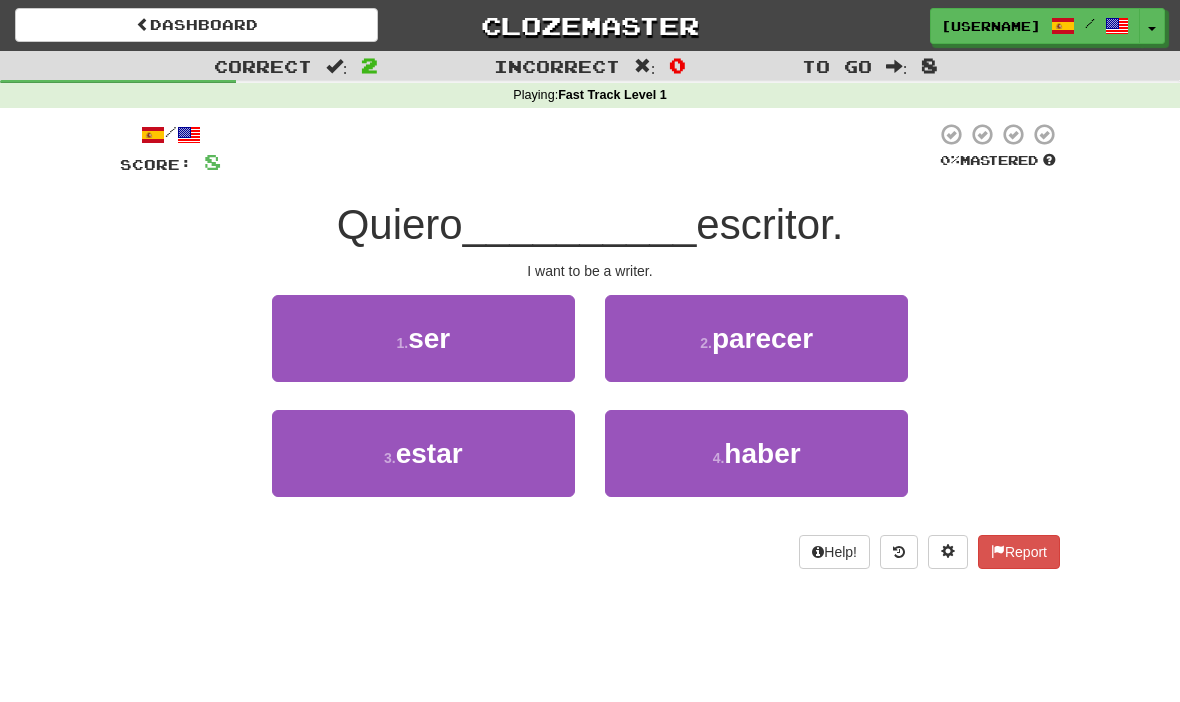 click on "1 .  ser" at bounding box center [423, 338] 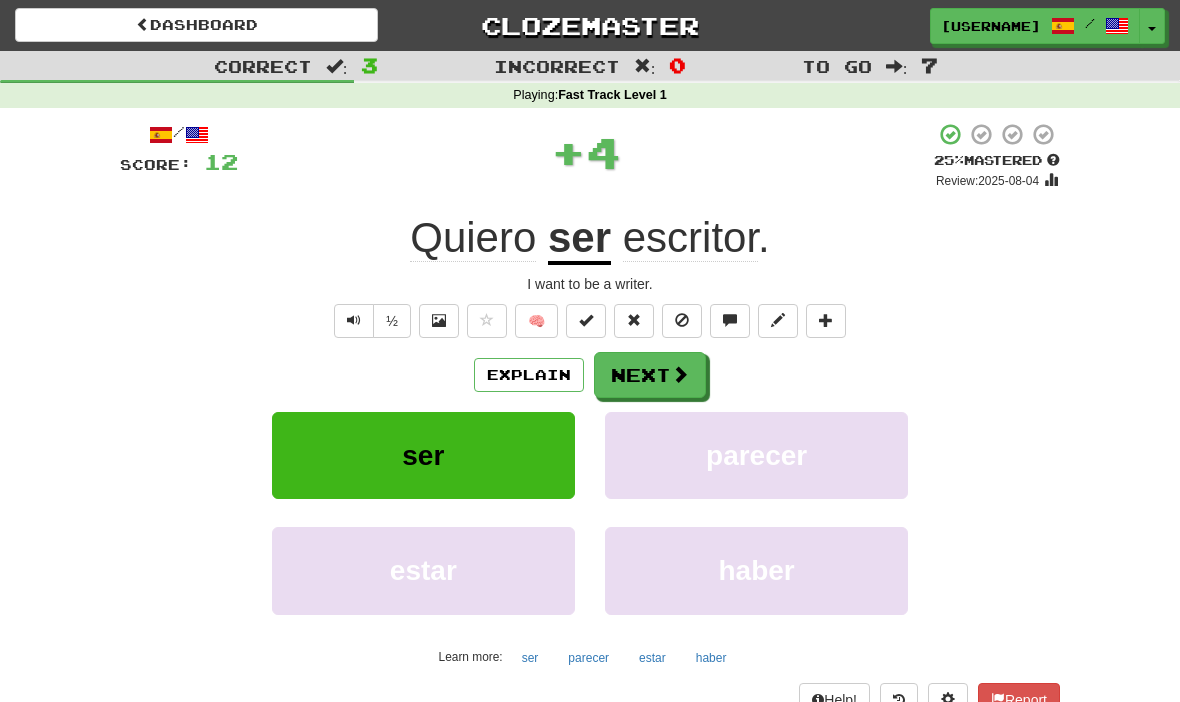 click on "Next" at bounding box center [650, 375] 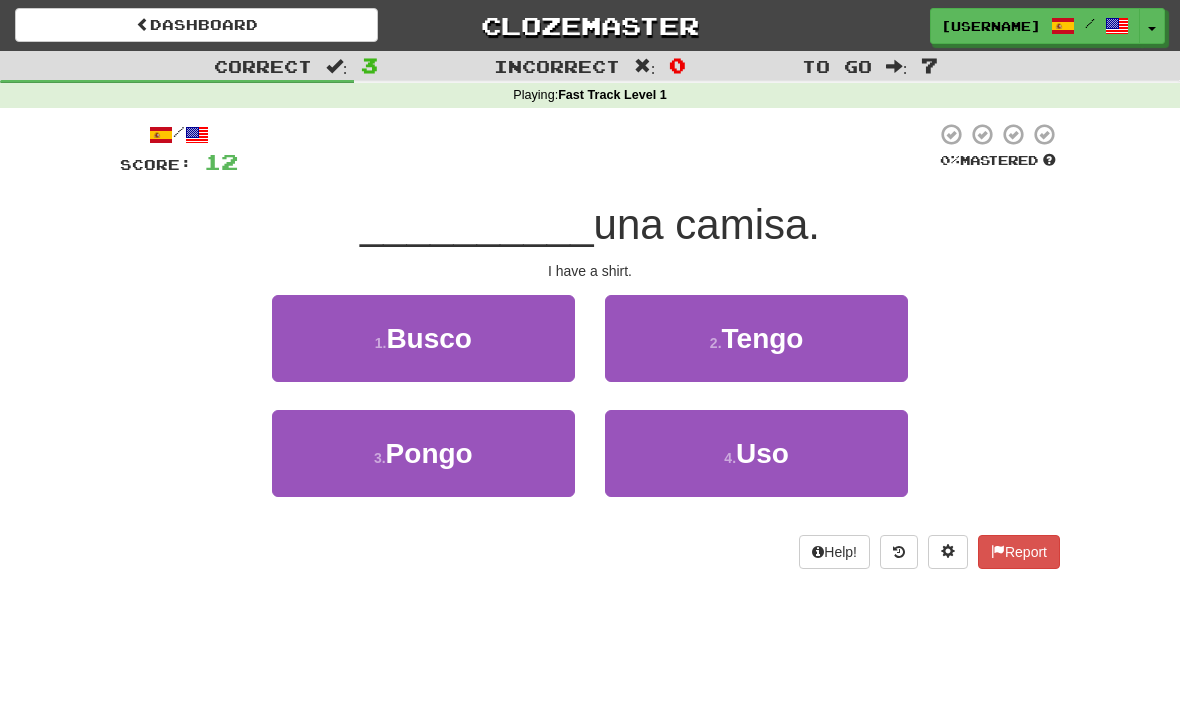 click on "Tengo" at bounding box center [763, 338] 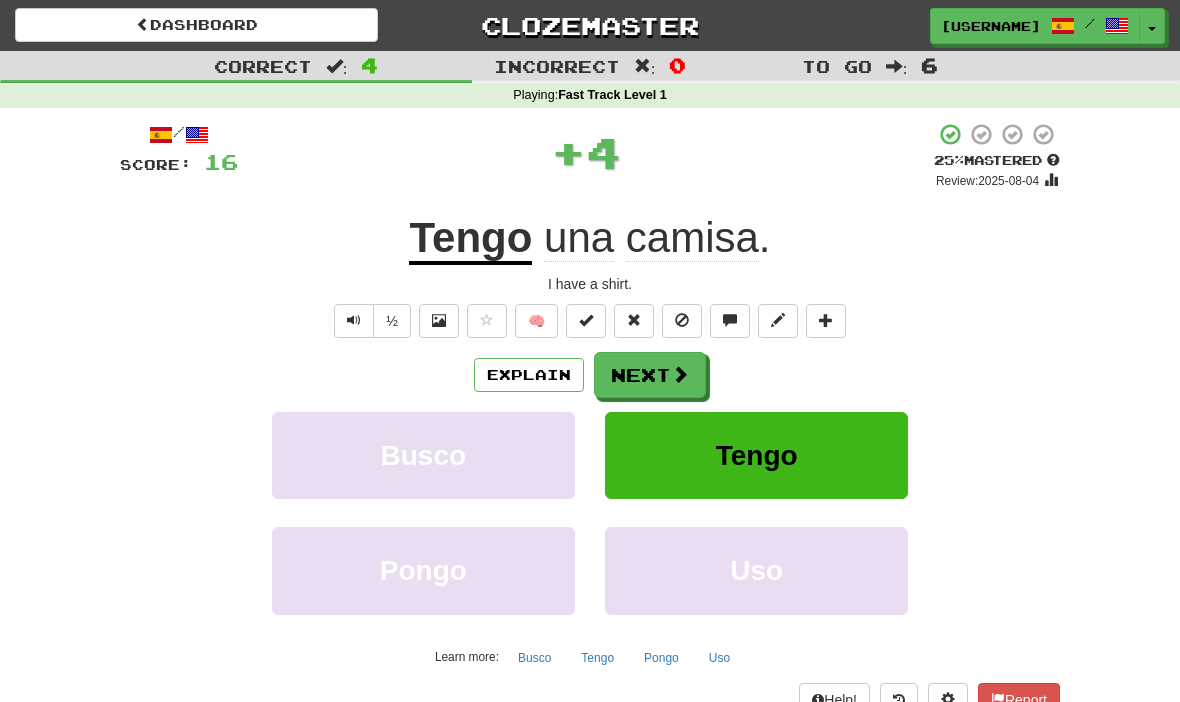 click on "Next" at bounding box center [650, 375] 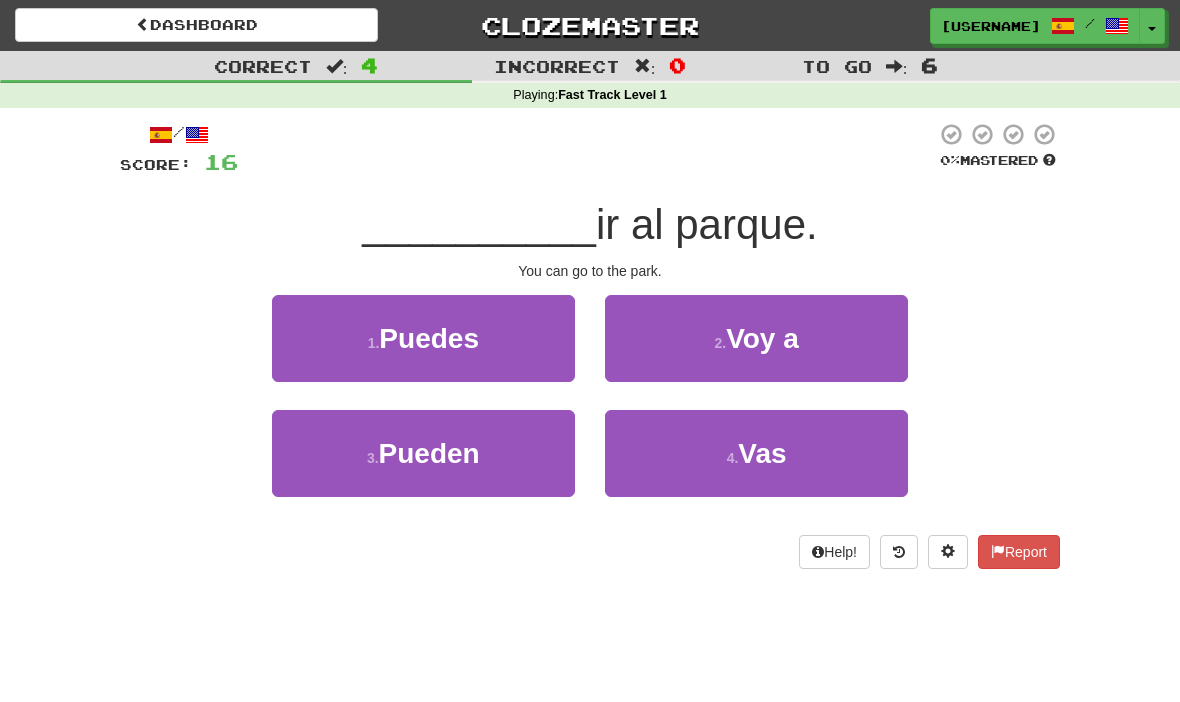 click on "1 .  Puedes" at bounding box center (423, 338) 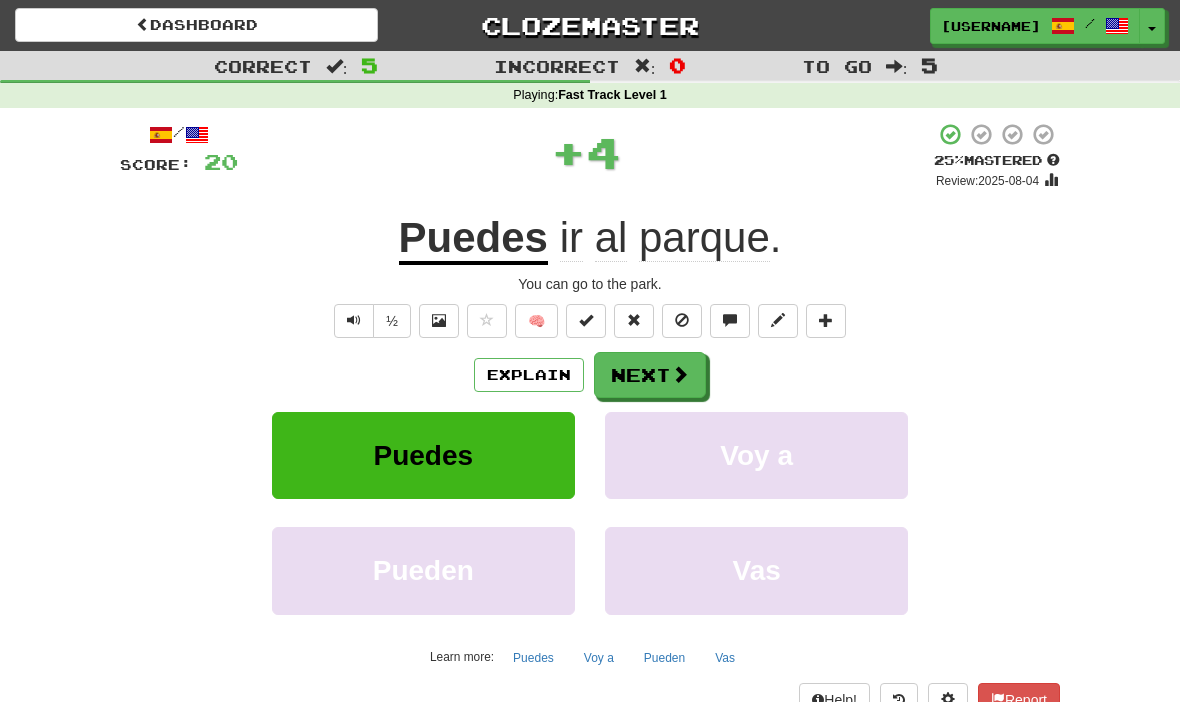 click on "Next" at bounding box center [650, 375] 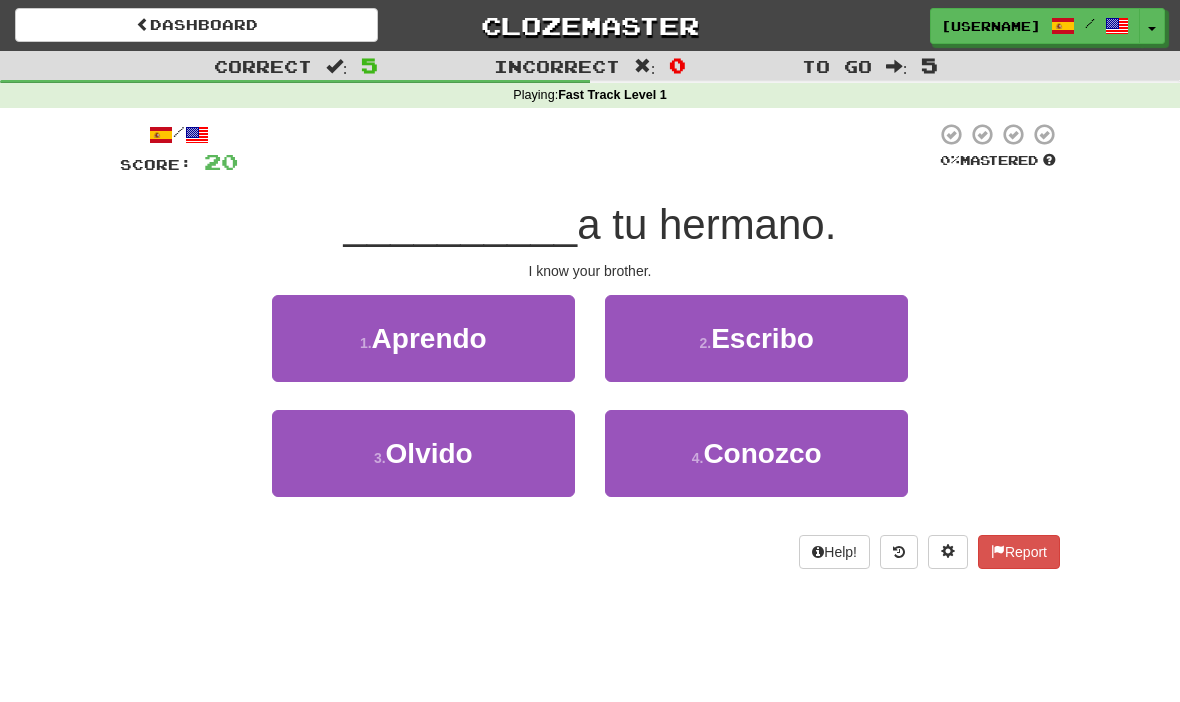 click on "Conozco" at bounding box center [762, 453] 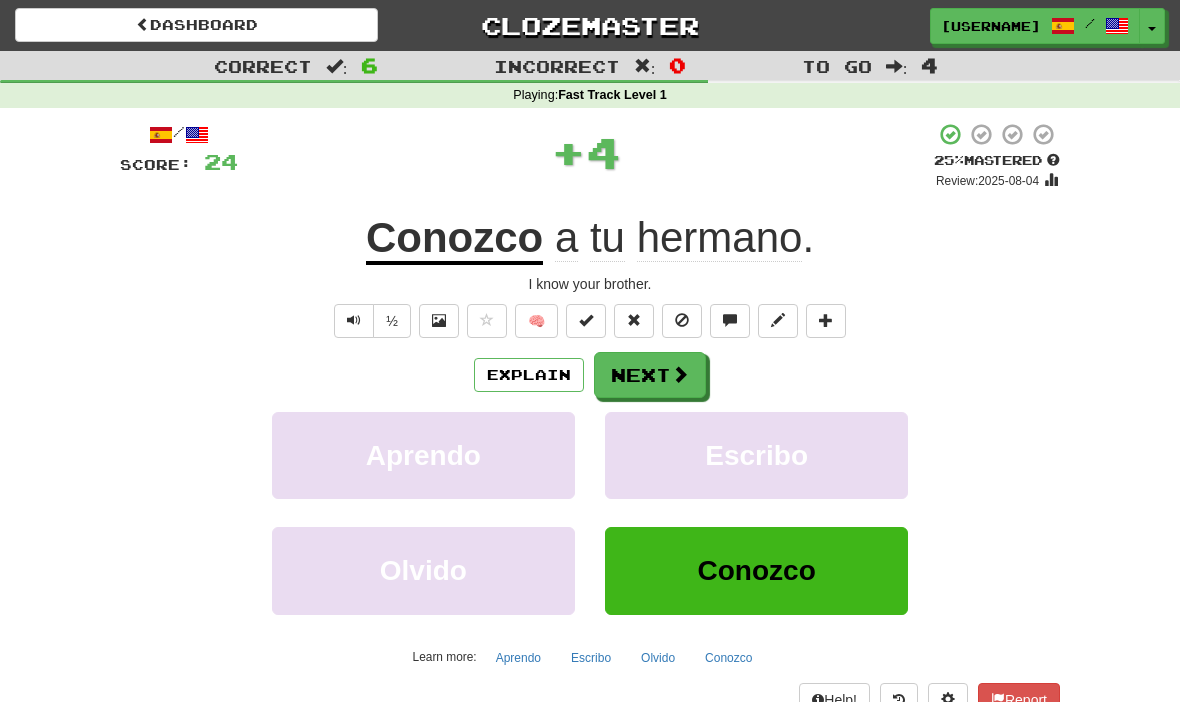 click on "Next" at bounding box center (650, 375) 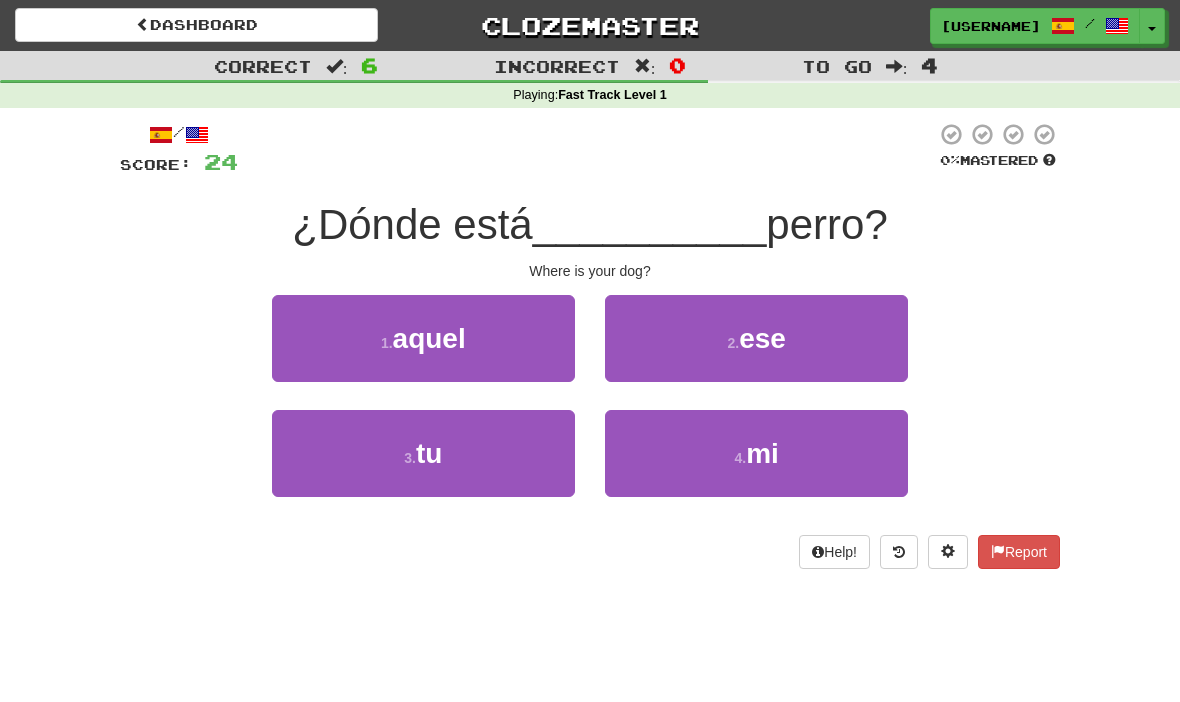 click on "3 .  tu" at bounding box center [423, 453] 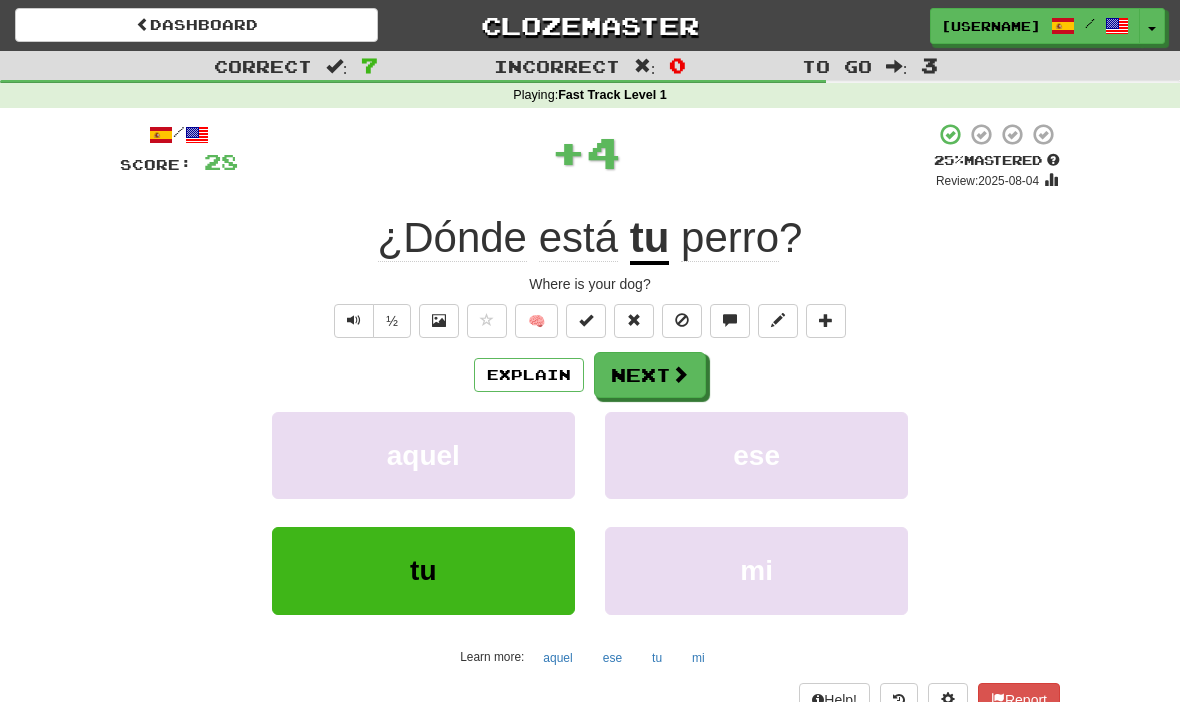 click on "Next" at bounding box center (650, 375) 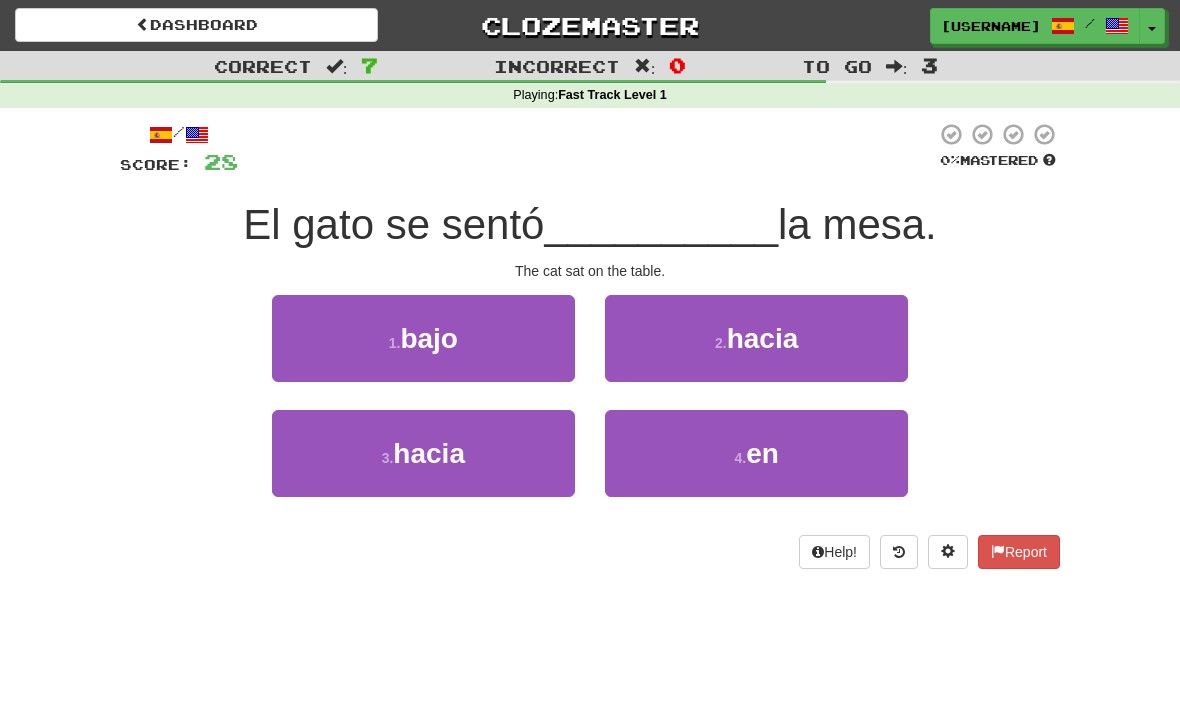 click on "en" at bounding box center [762, 453] 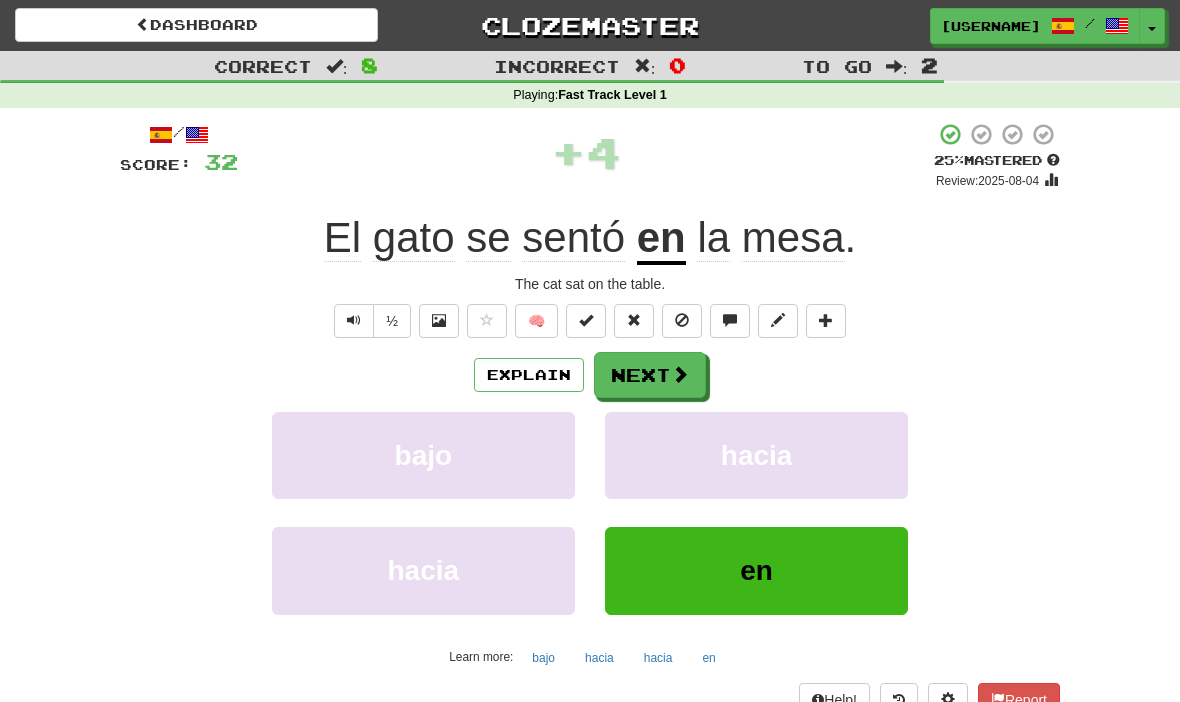 click on "Next" at bounding box center [650, 375] 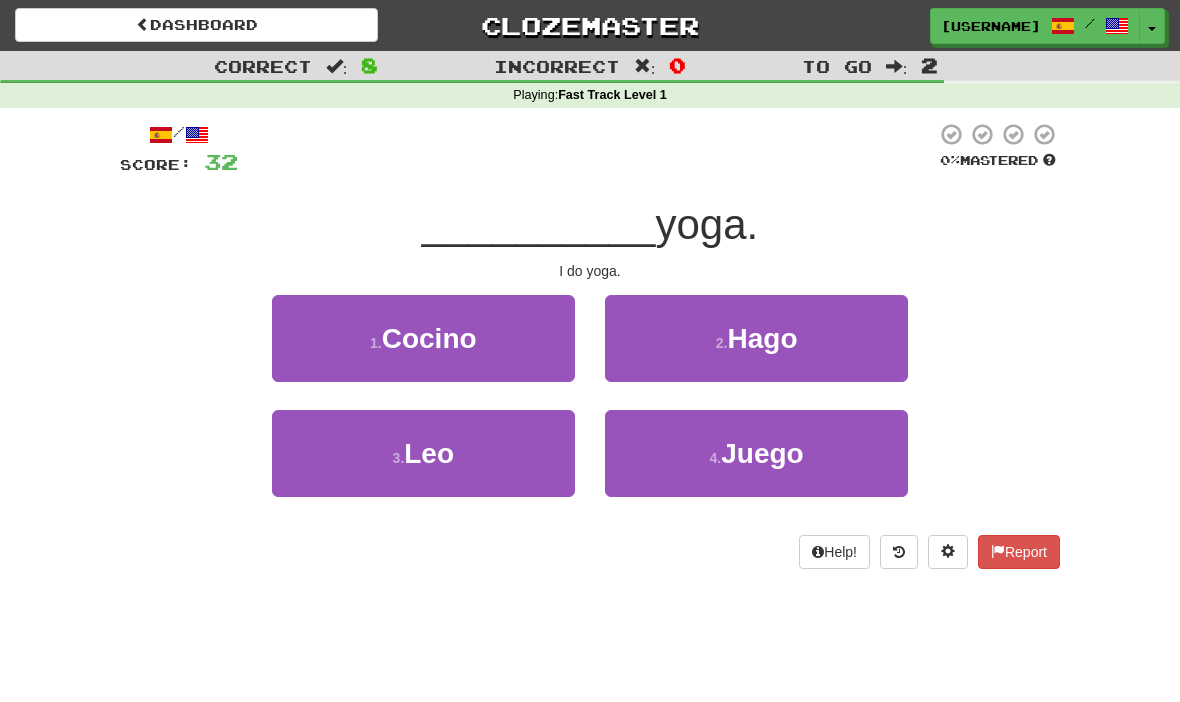 click on "2 .  Hago" at bounding box center (756, 338) 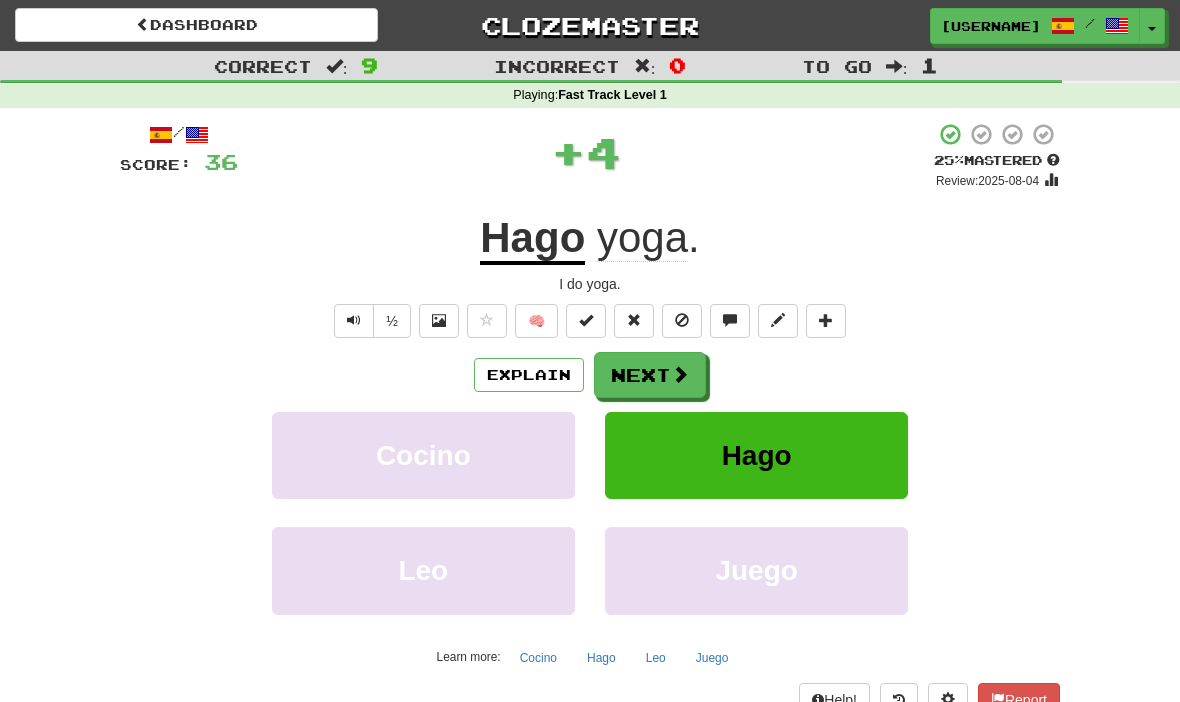 click at bounding box center [680, 374] 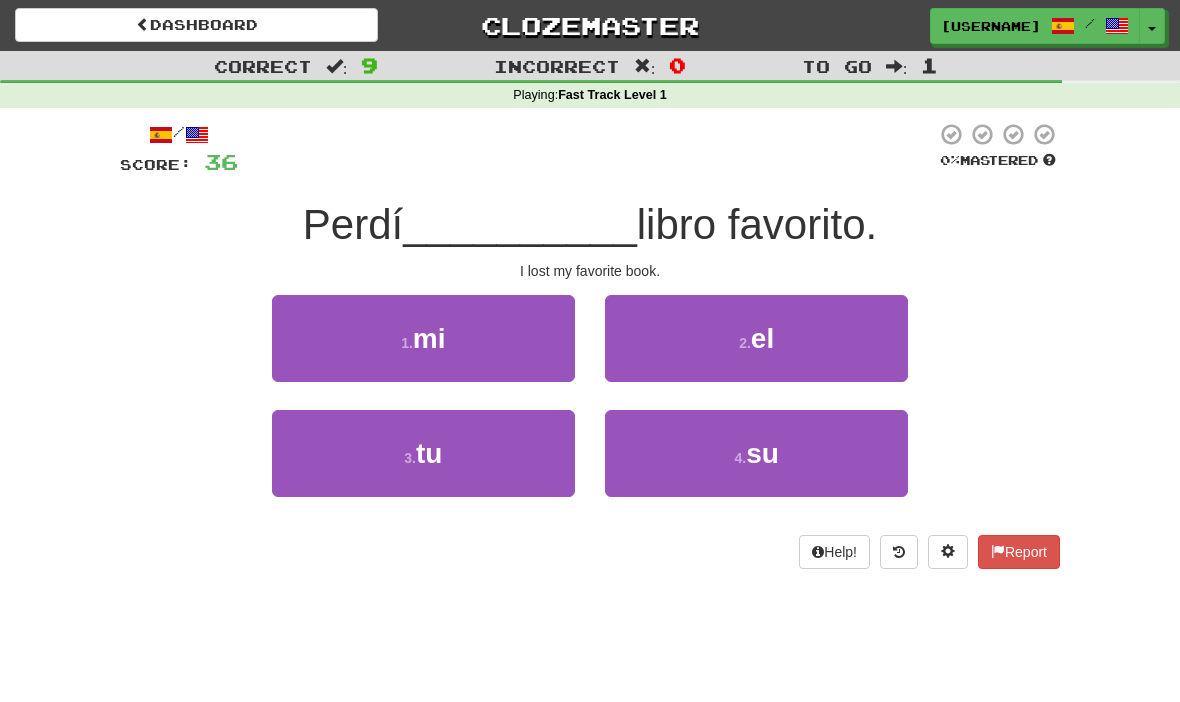 click on "1 .  mi" at bounding box center (423, 338) 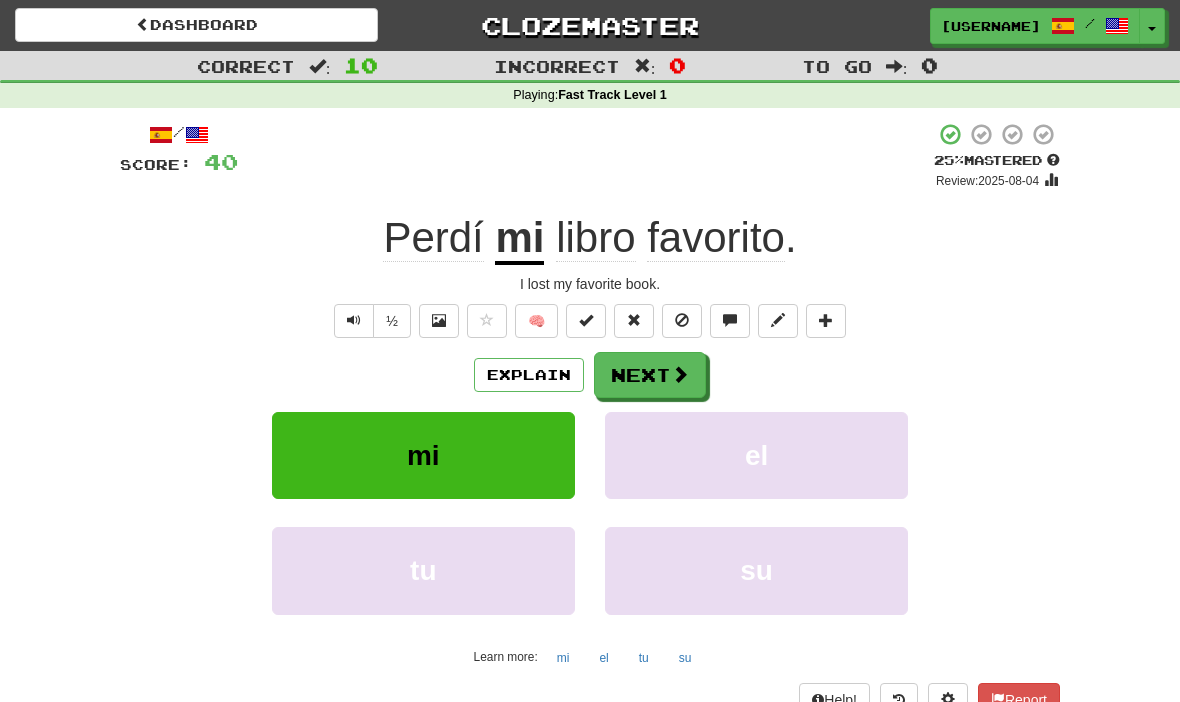 click on "Next" at bounding box center [650, 375] 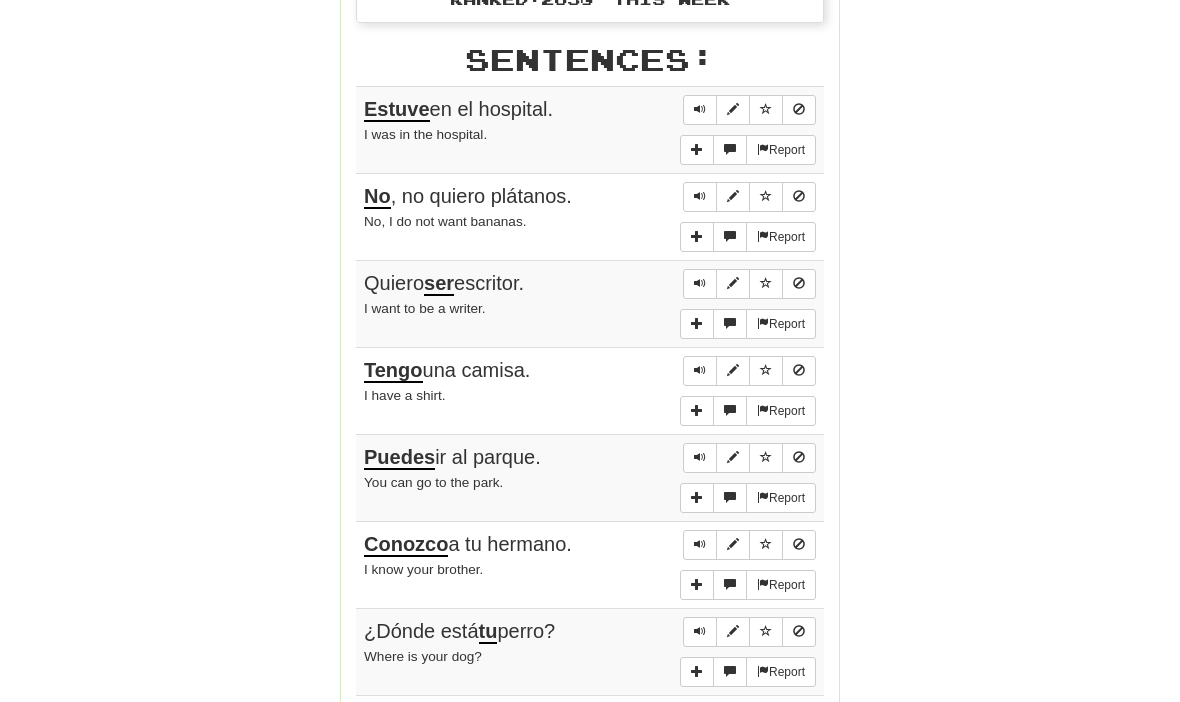 scroll, scrollTop: 1107, scrollLeft: 0, axis: vertical 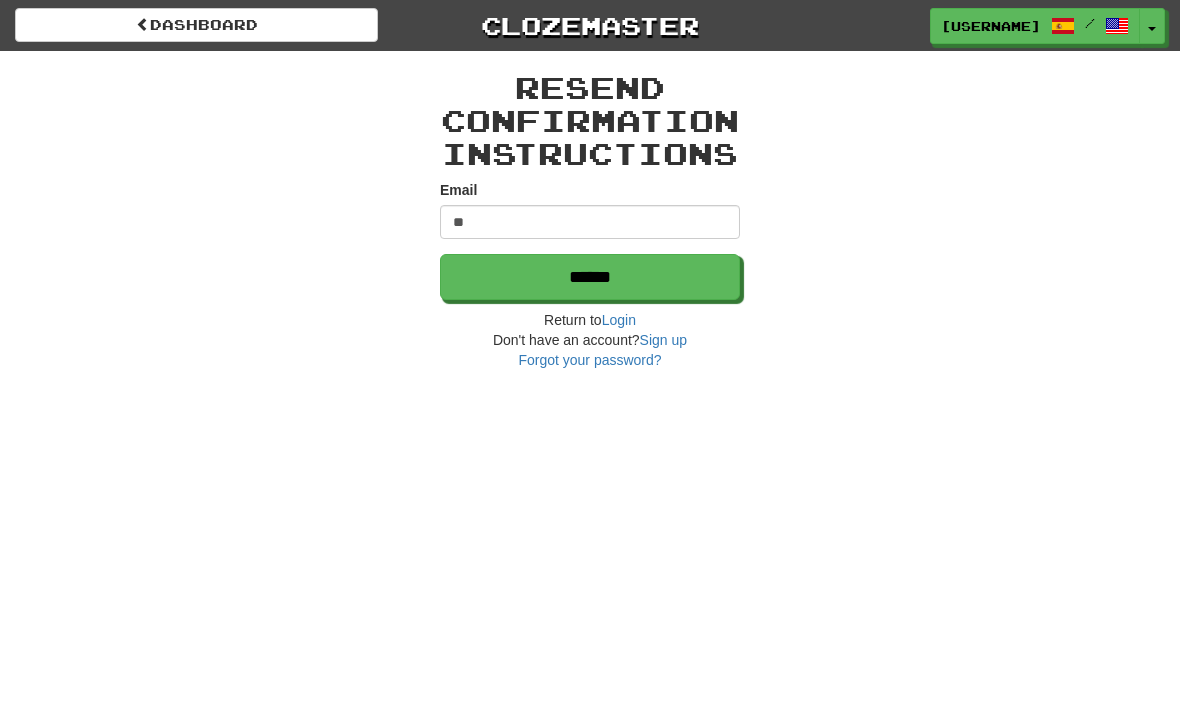 type on "*" 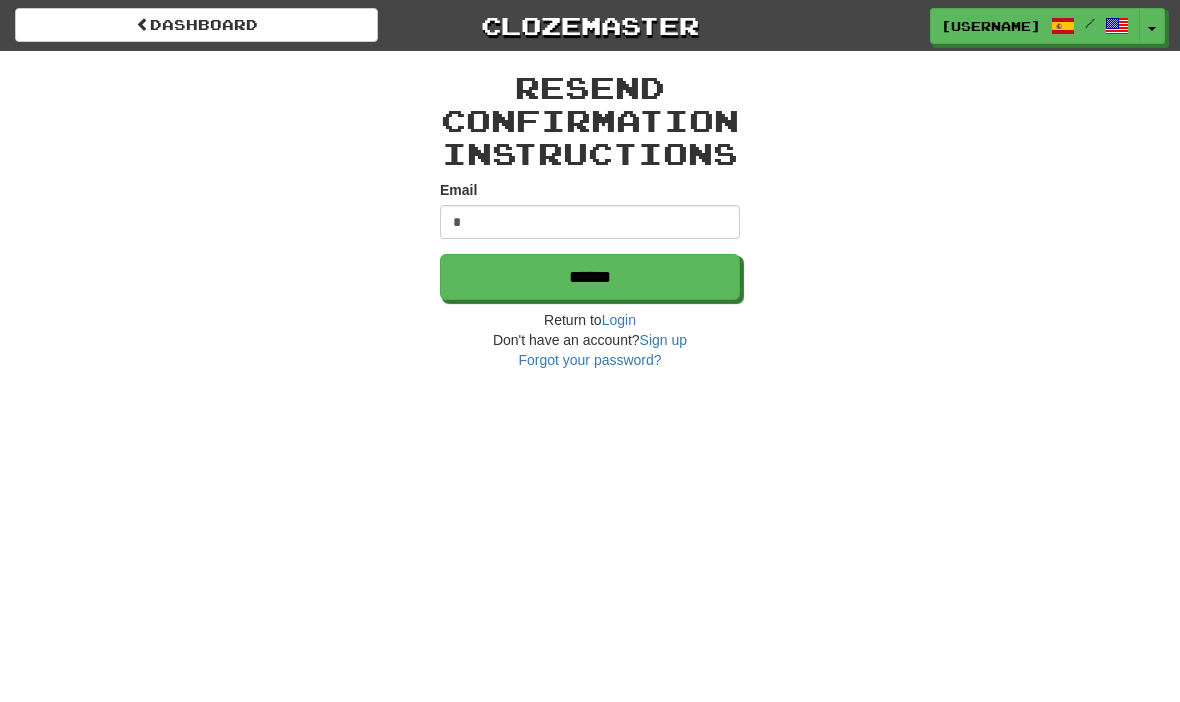 type 